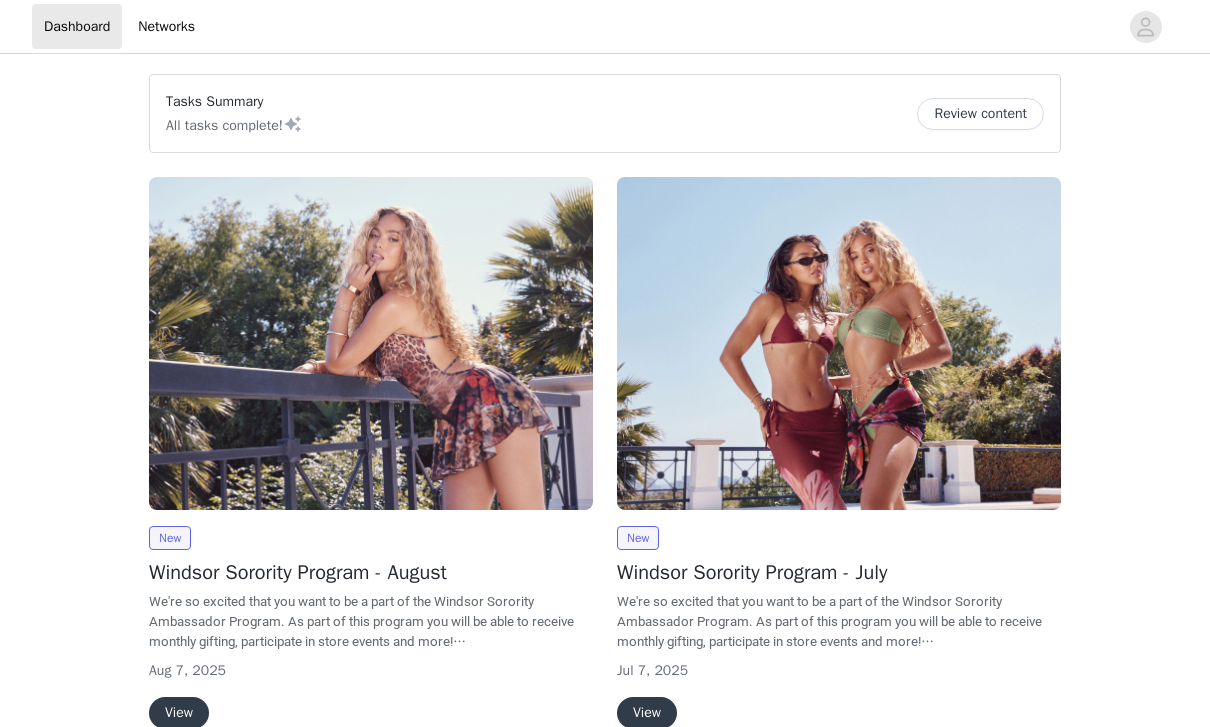 scroll, scrollTop: 0, scrollLeft: 0, axis: both 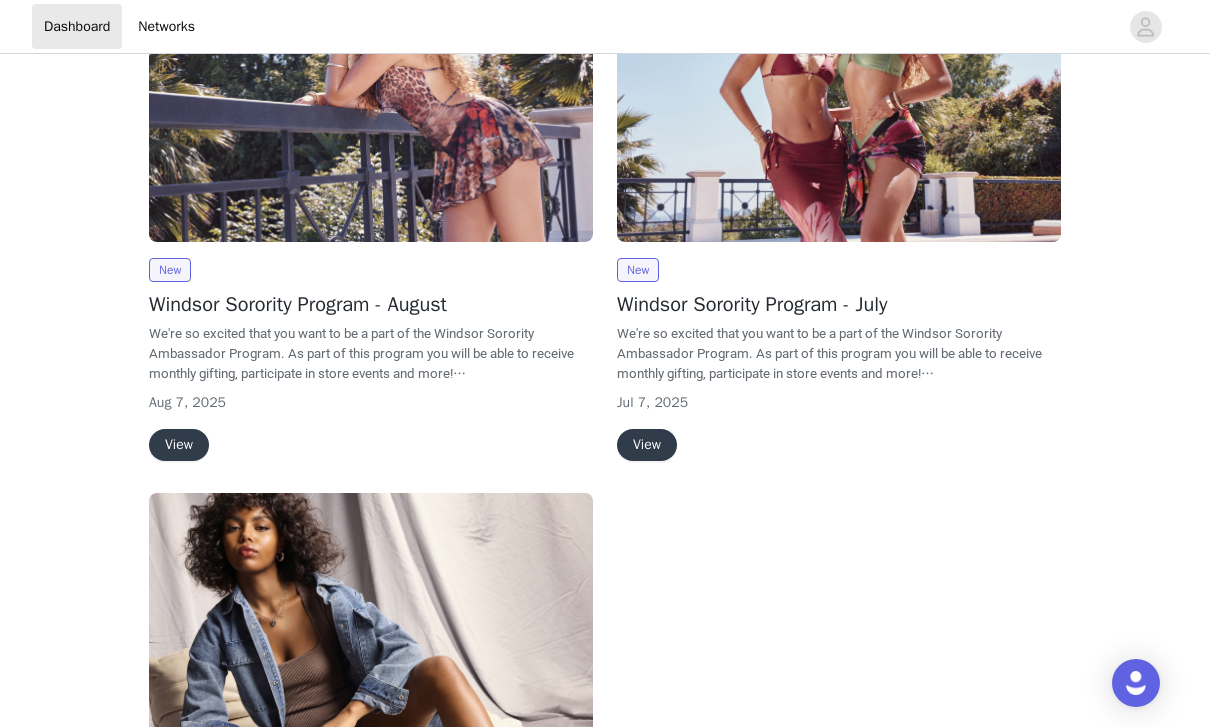 click on "View" at bounding box center [179, 445] 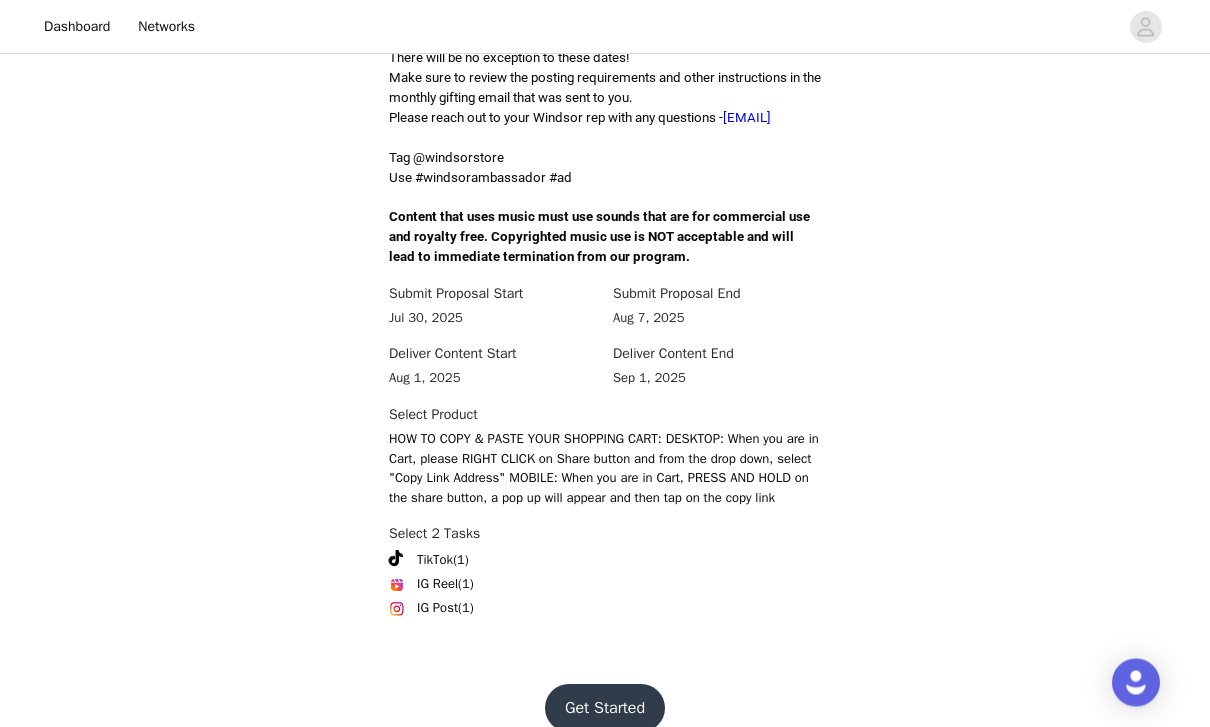 scroll, scrollTop: 569, scrollLeft: 0, axis: vertical 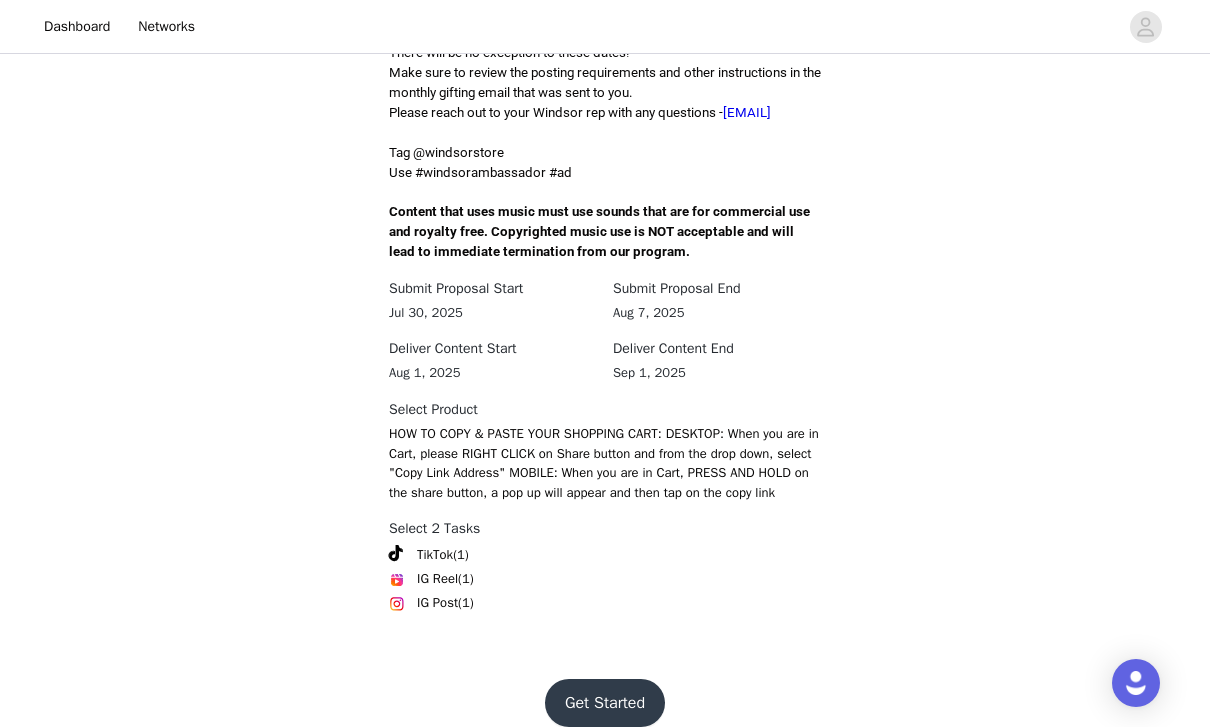 click on "Get Started" at bounding box center (605, 703) 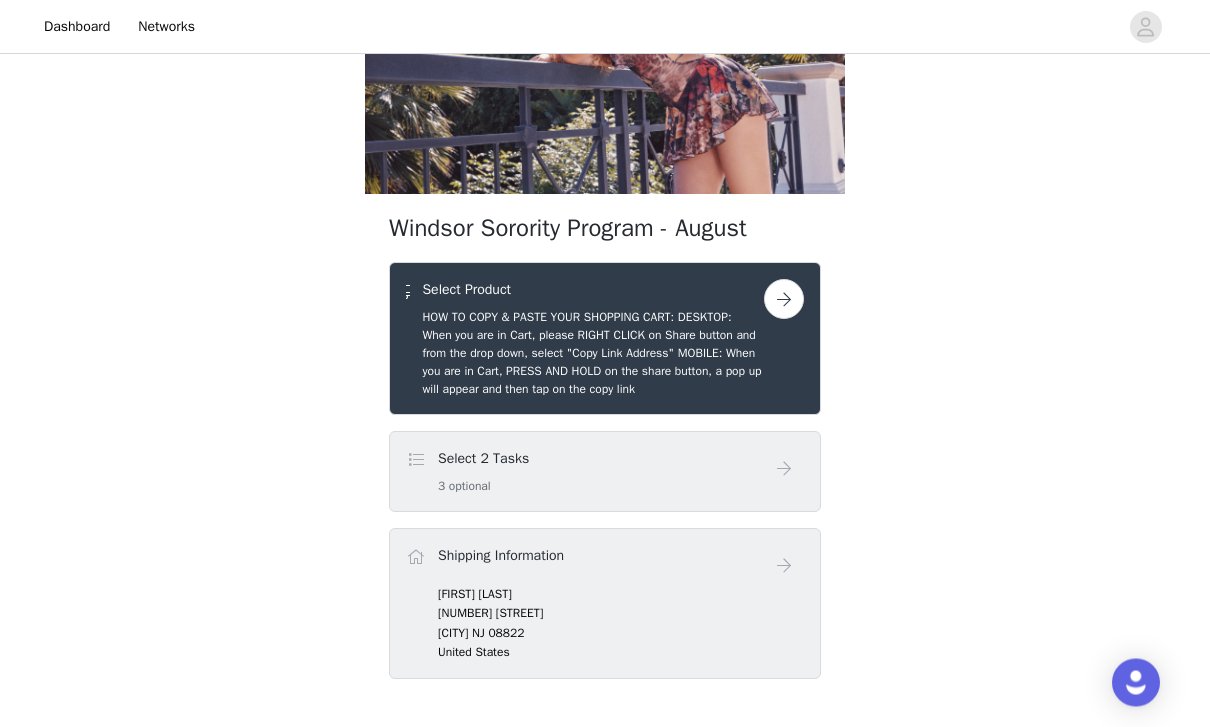 scroll, scrollTop: 186, scrollLeft: 0, axis: vertical 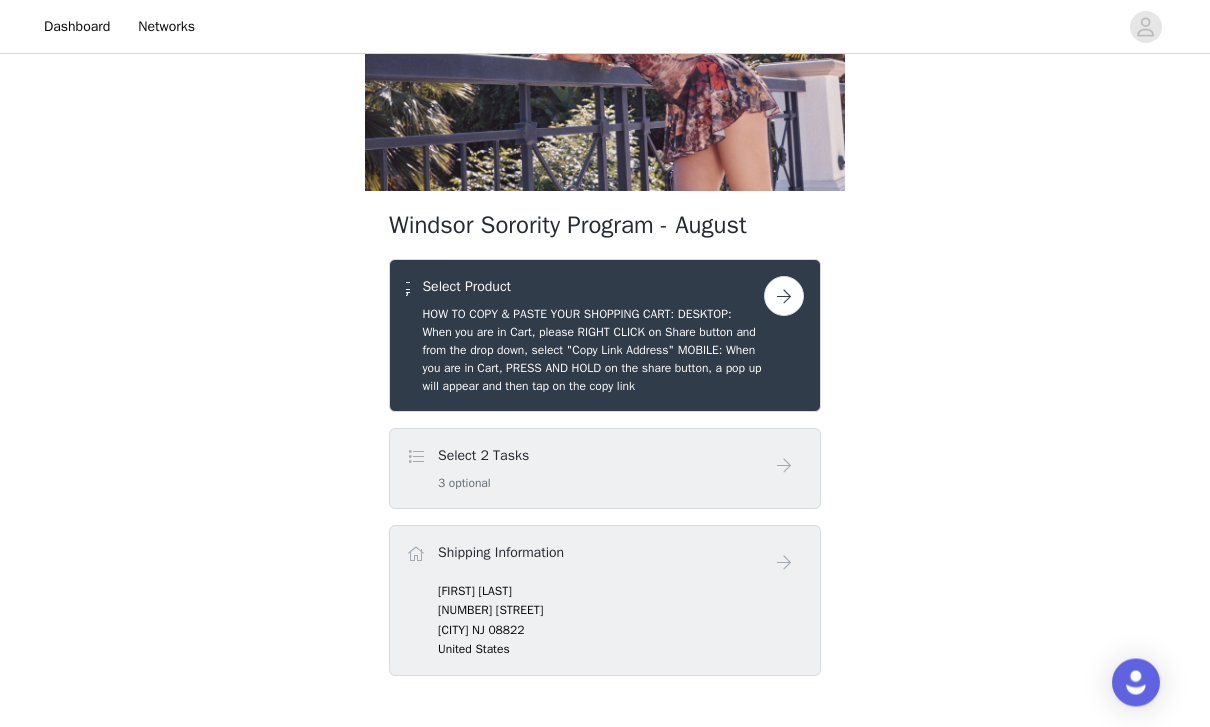 click on "Select 2 Tasks   3 optional" at bounding box center [585, 469] 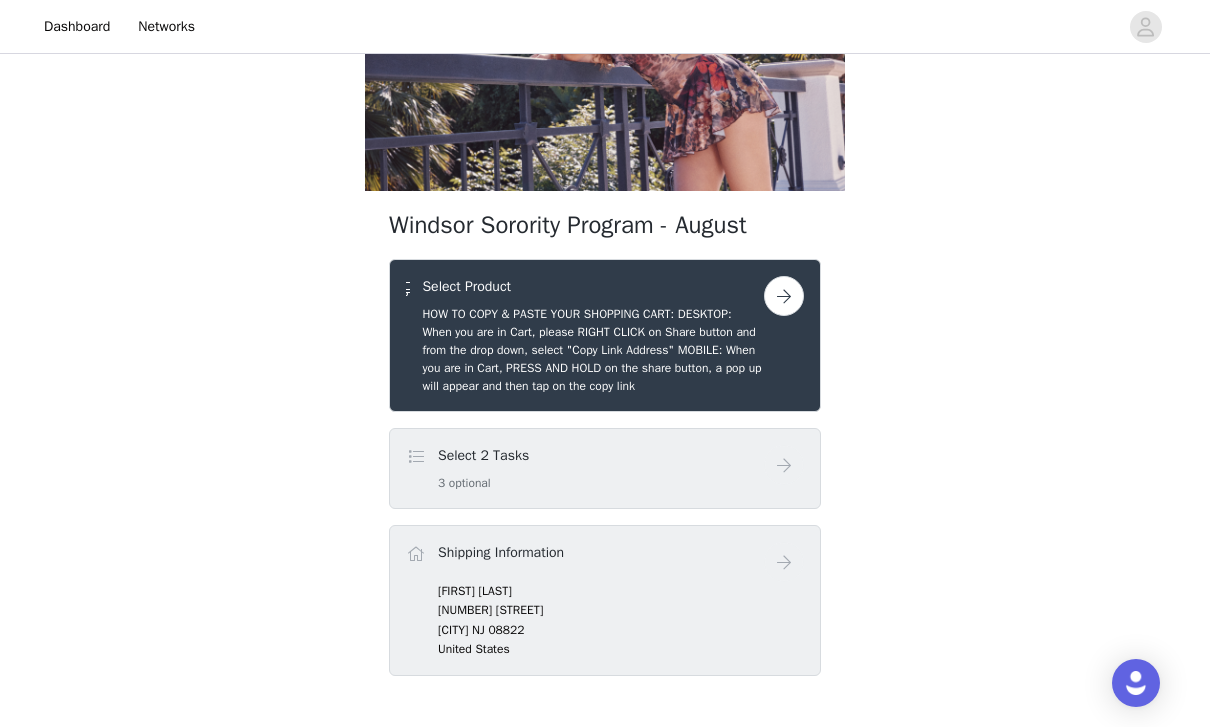 click on "Select 2 Tasks   3 optional" at bounding box center [585, 468] 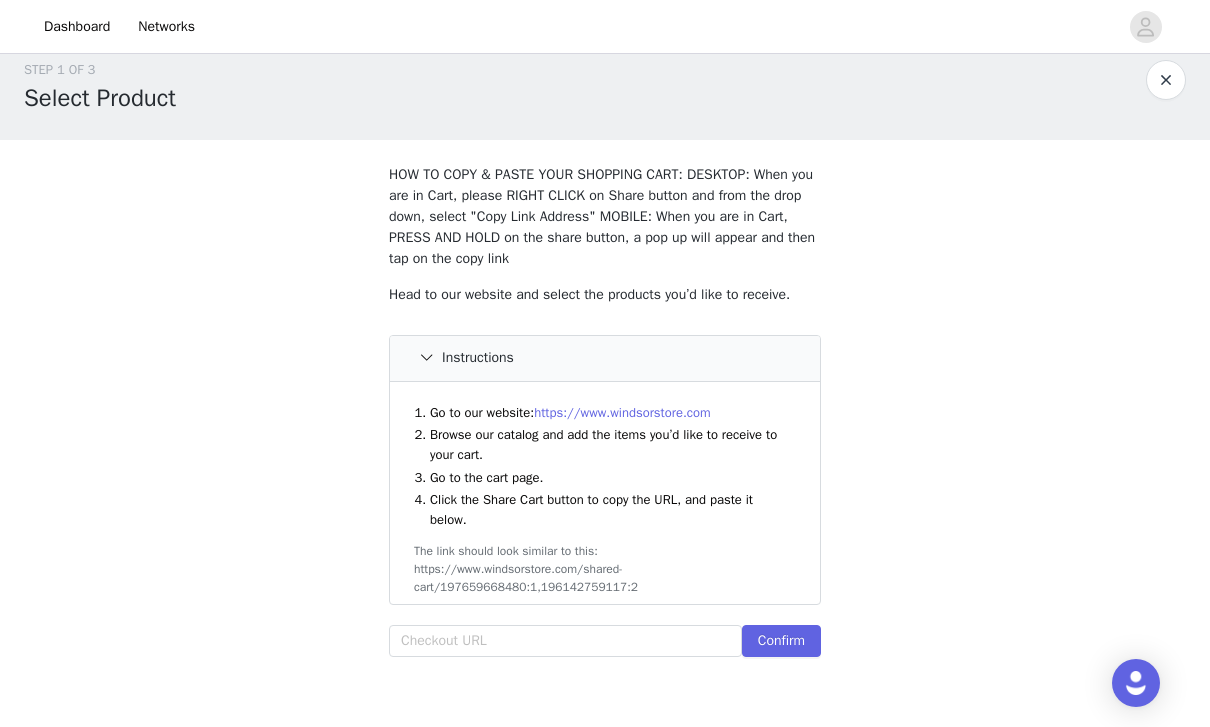 scroll, scrollTop: 79, scrollLeft: 0, axis: vertical 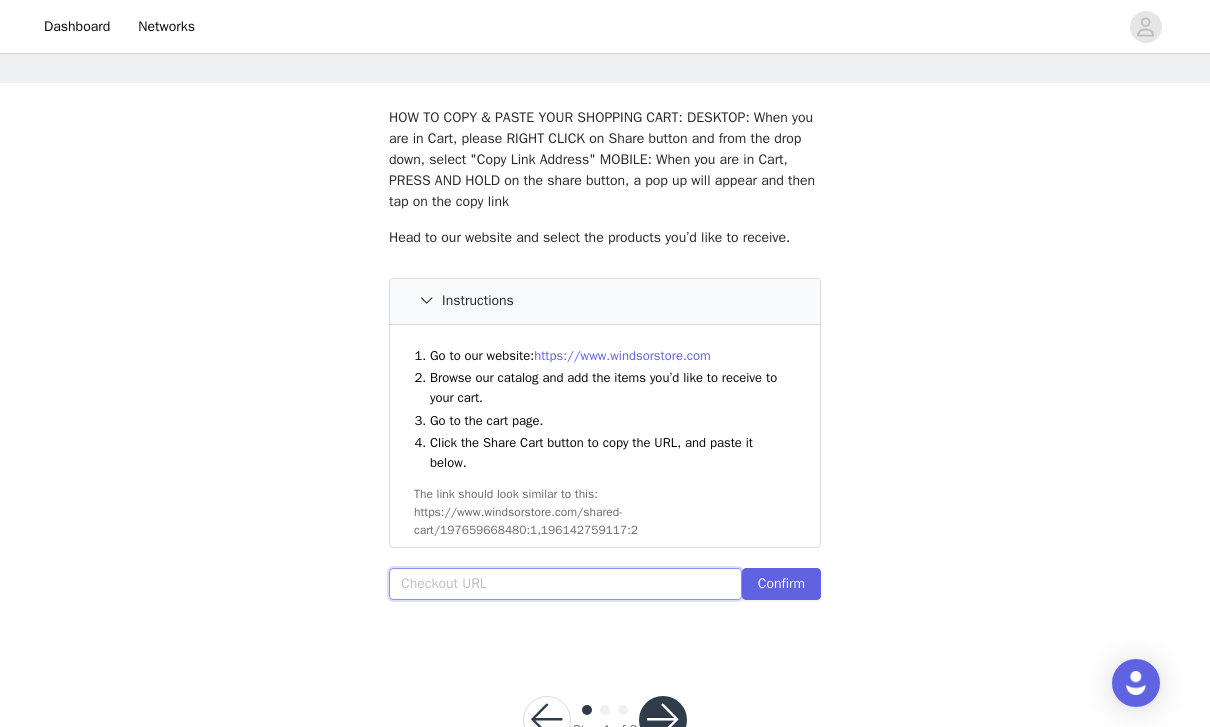 click at bounding box center (565, 584) 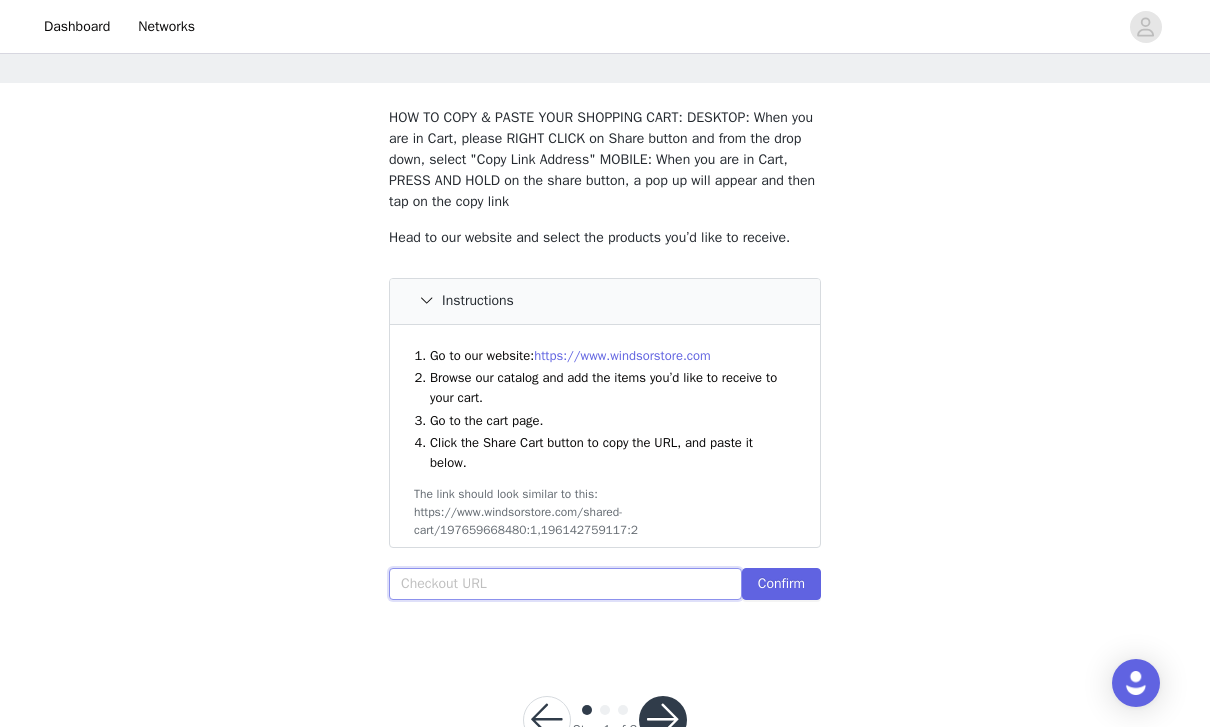 paste on "https://www.windsorstore.com/cart/42950341427251:1,43292755689523:1,42719341379635:1,43300020027443:1,43474503335987:1,42693217255475:1,43169297170483:1,42743616176179:1" 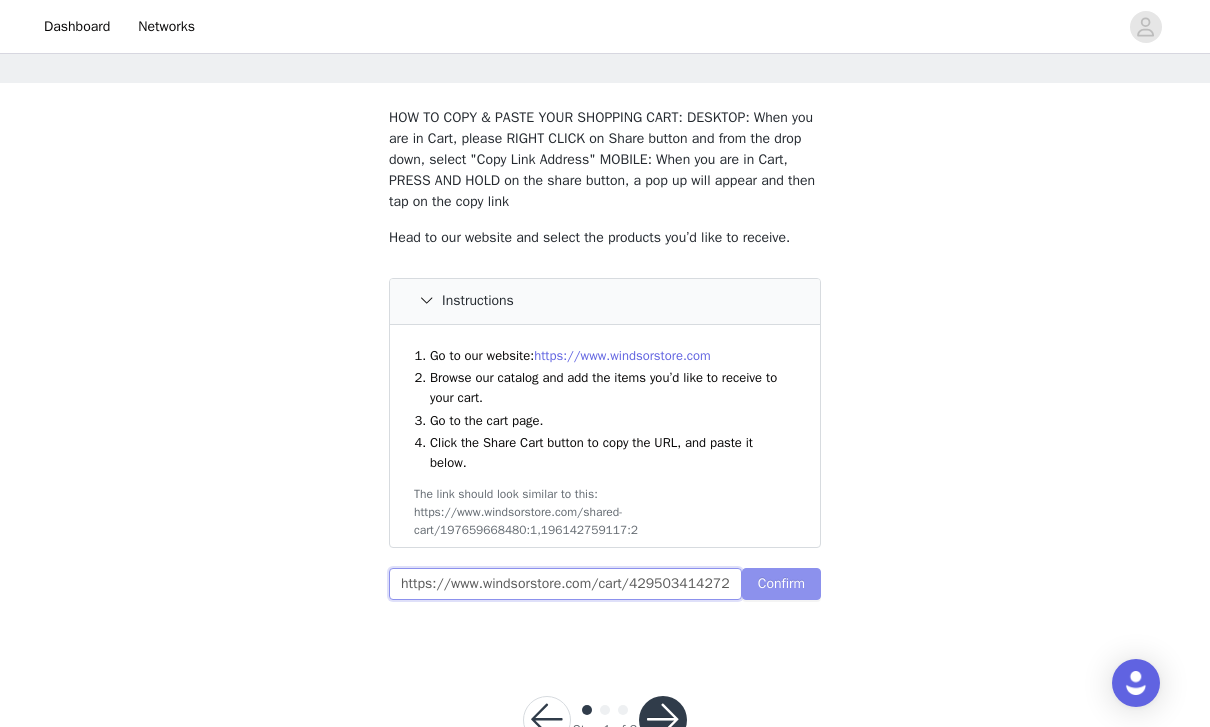 type on "https://www.windsorstore.com/cart/42950341427251:1,43292755689523:1,42719341379635:1,43300020027443:1,43474503335987:1,42693217255475:1,43169297170483:1,42743616176179:1" 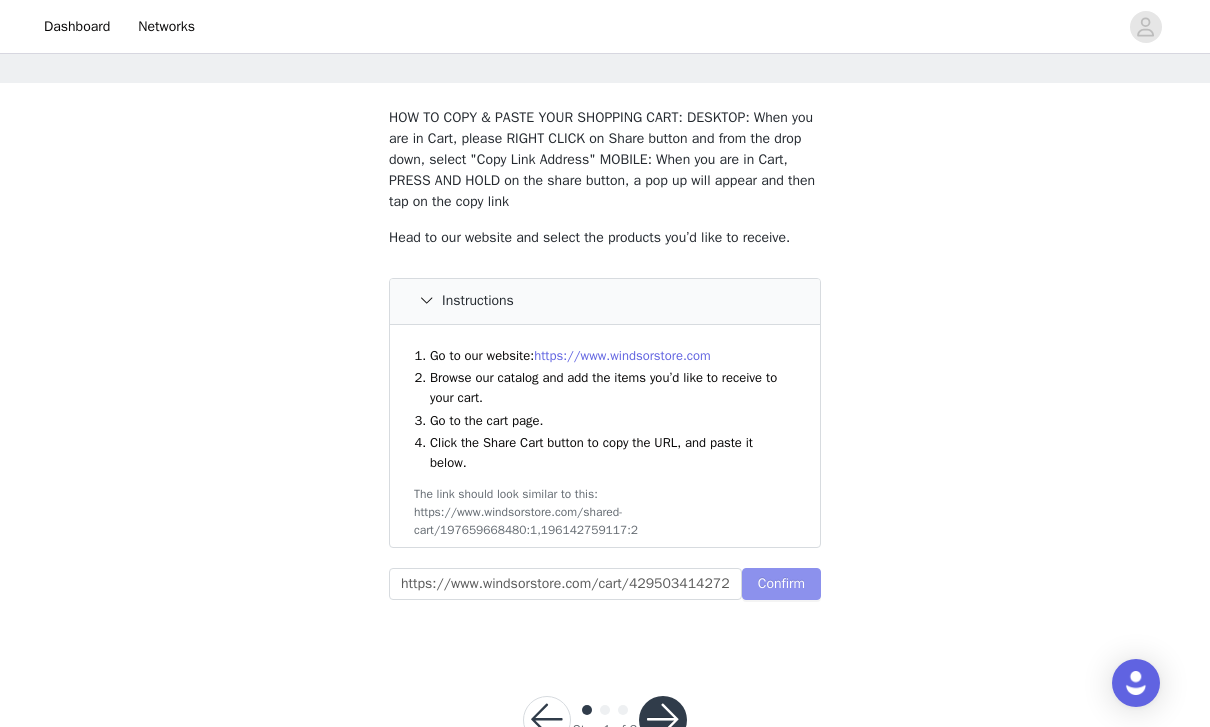 click on "Confirm" at bounding box center [781, 584] 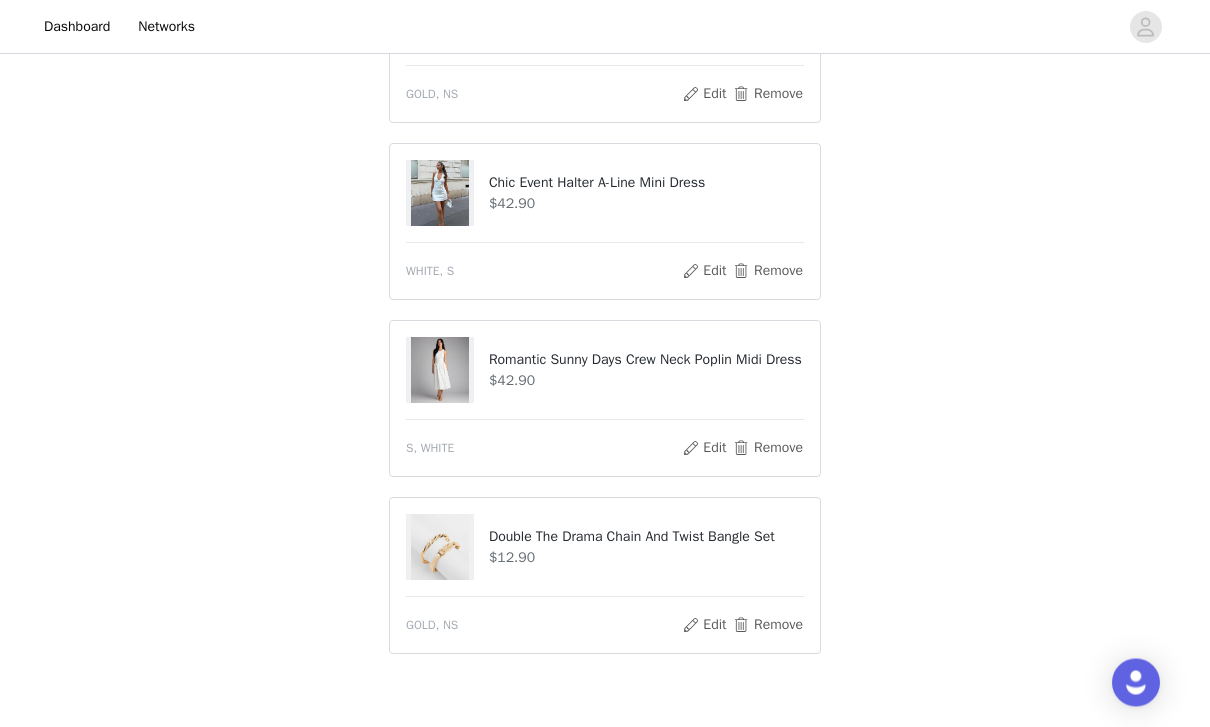 scroll, scrollTop: 1479, scrollLeft: 0, axis: vertical 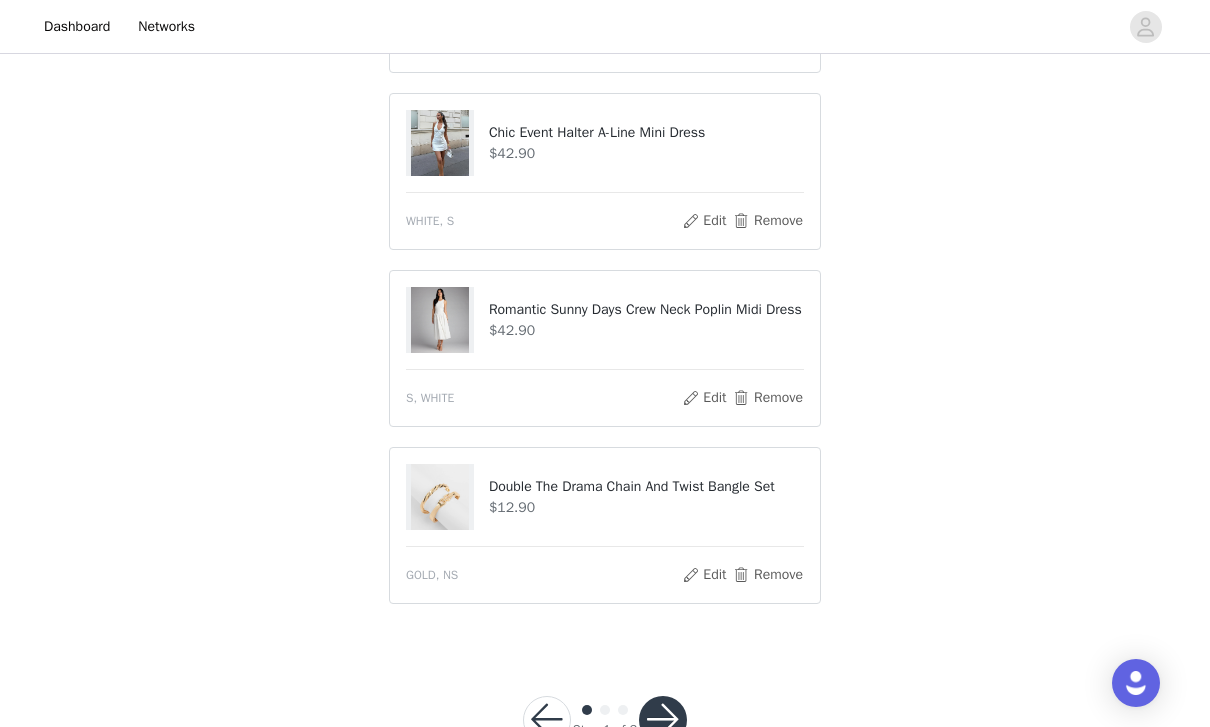 click at bounding box center (663, 720) 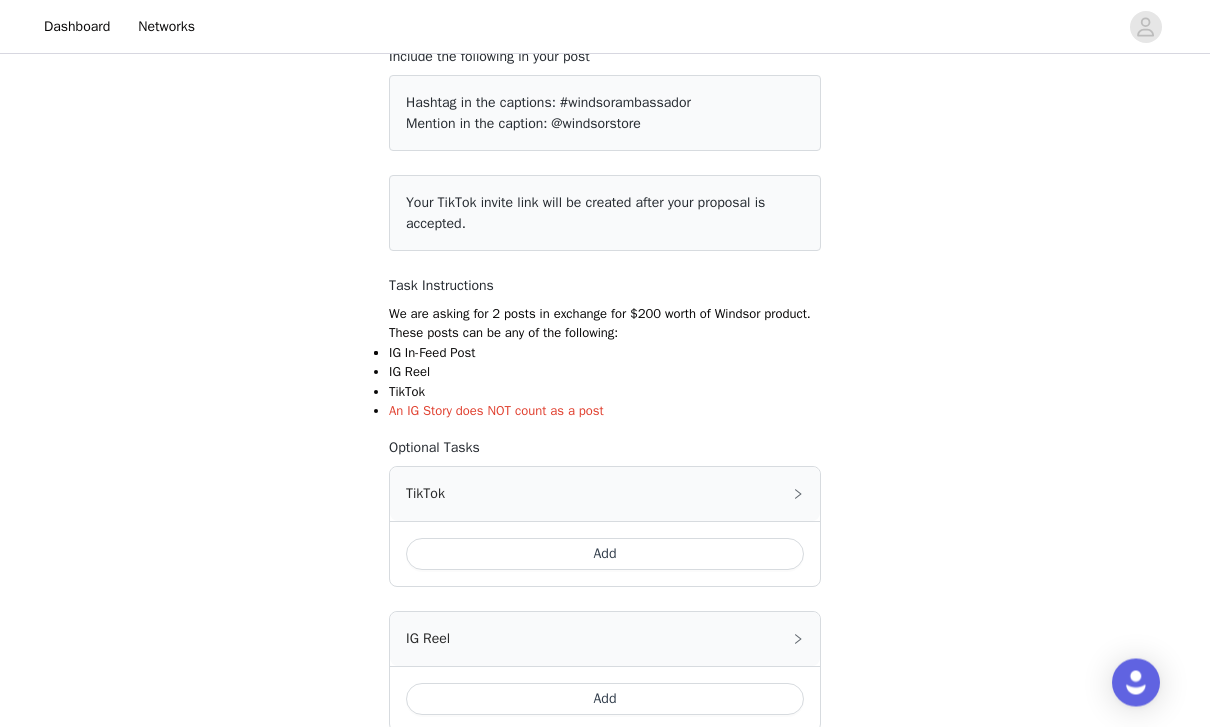 scroll, scrollTop: 140, scrollLeft: 0, axis: vertical 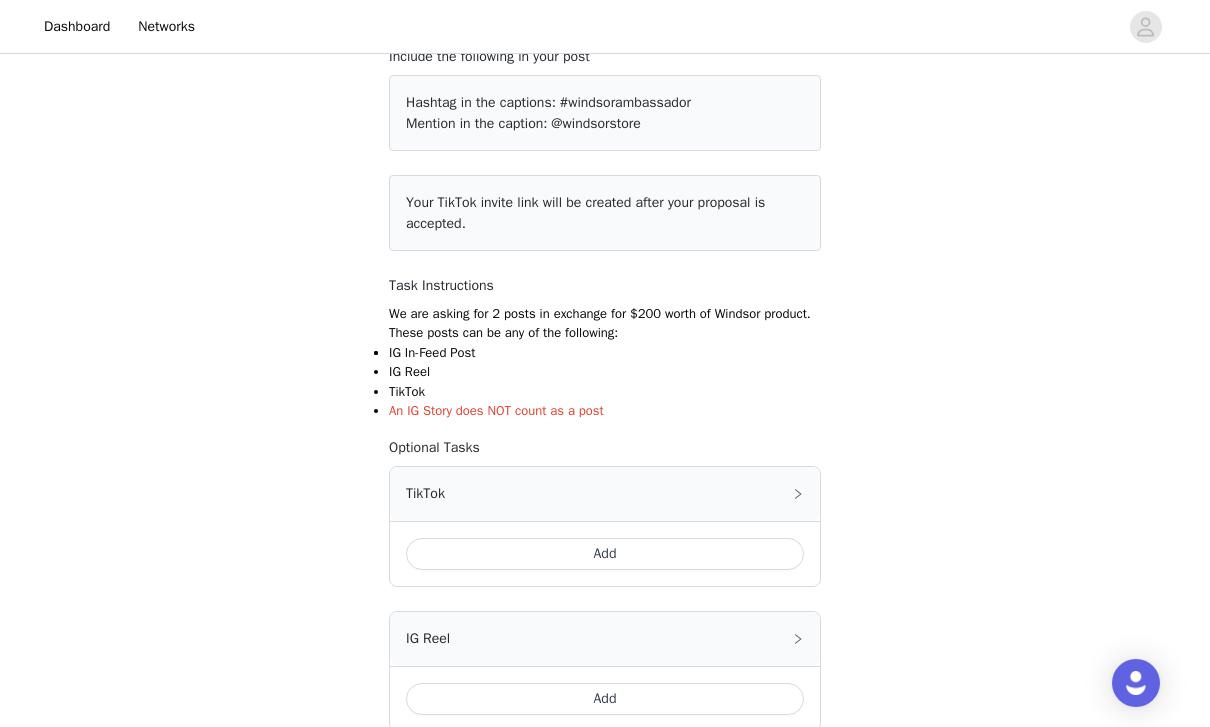 click on "Add" at bounding box center (605, 554) 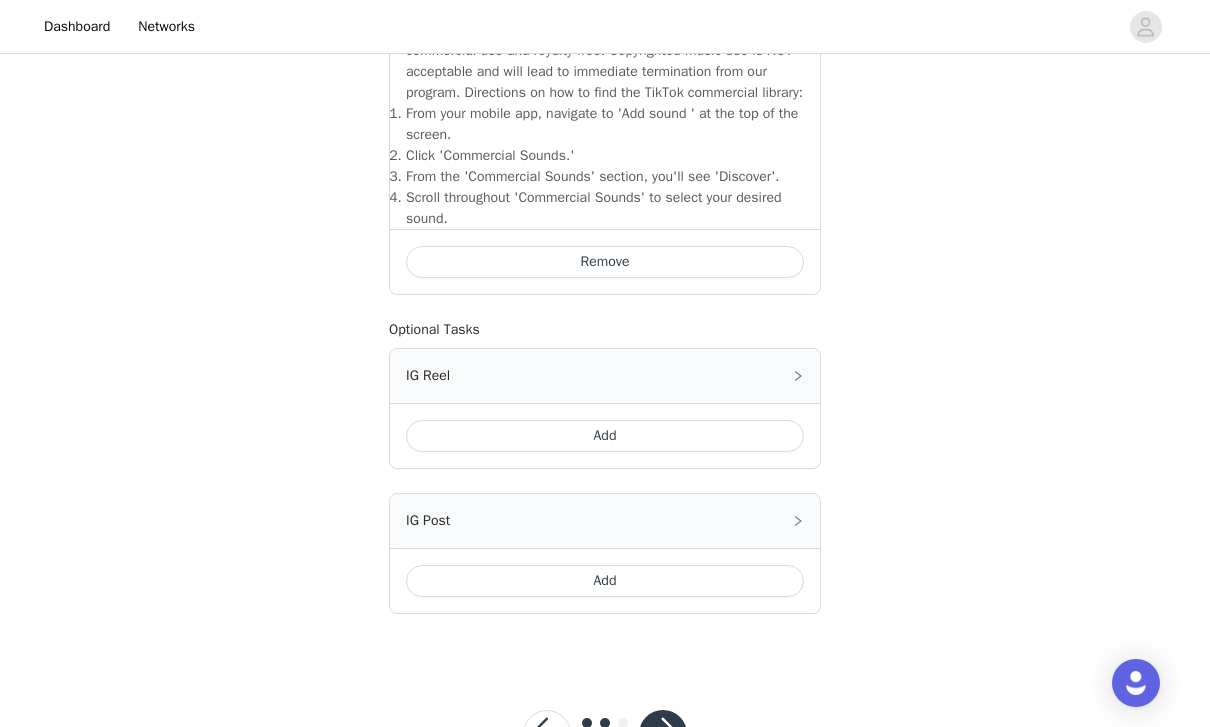 scroll, scrollTop: 751, scrollLeft: 0, axis: vertical 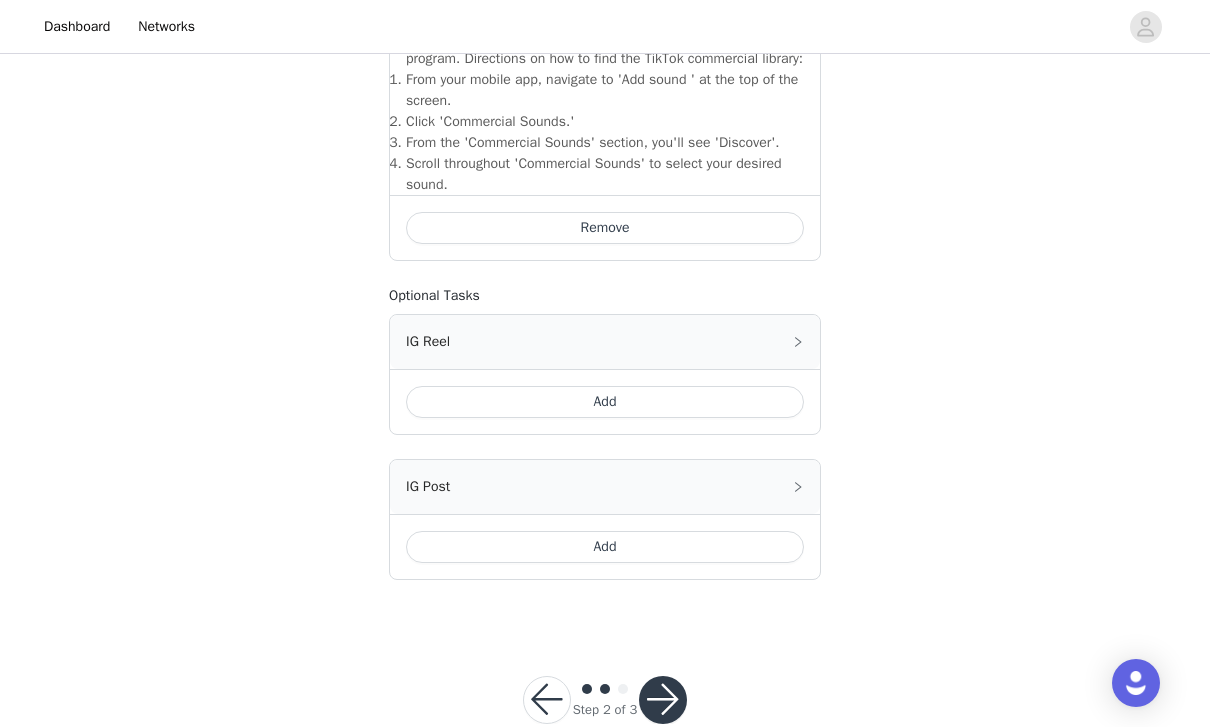 click at bounding box center [663, 700] 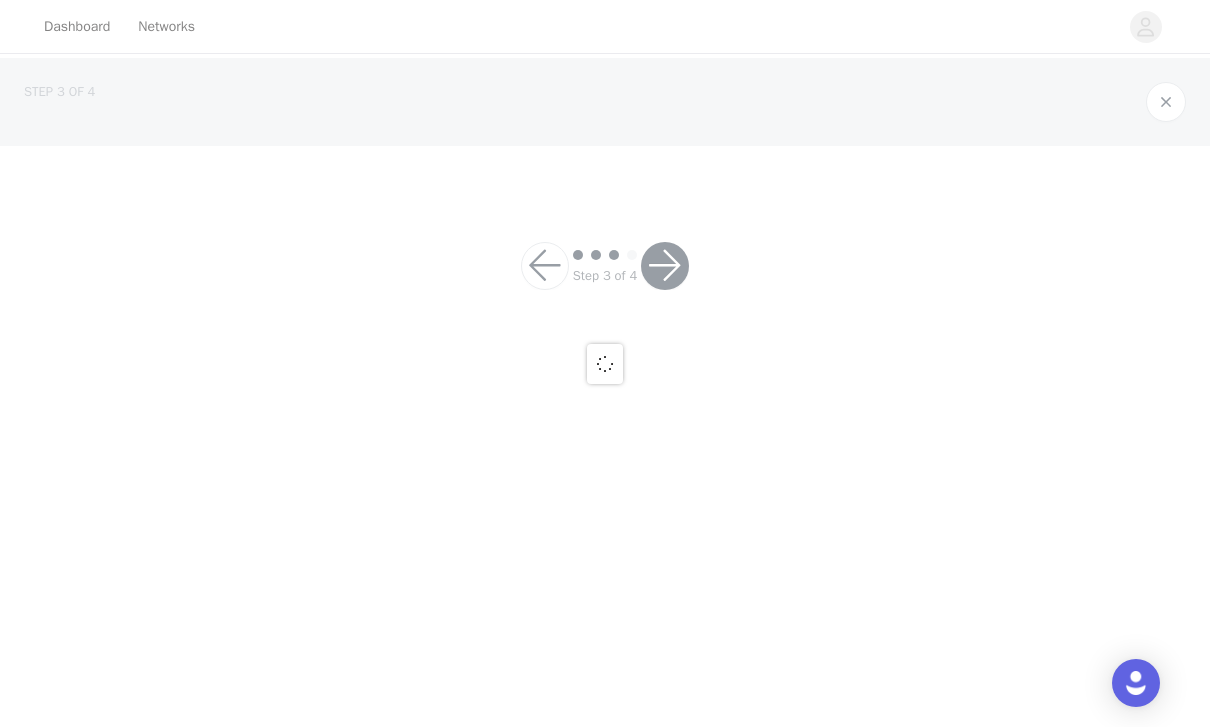 scroll, scrollTop: 0, scrollLeft: 0, axis: both 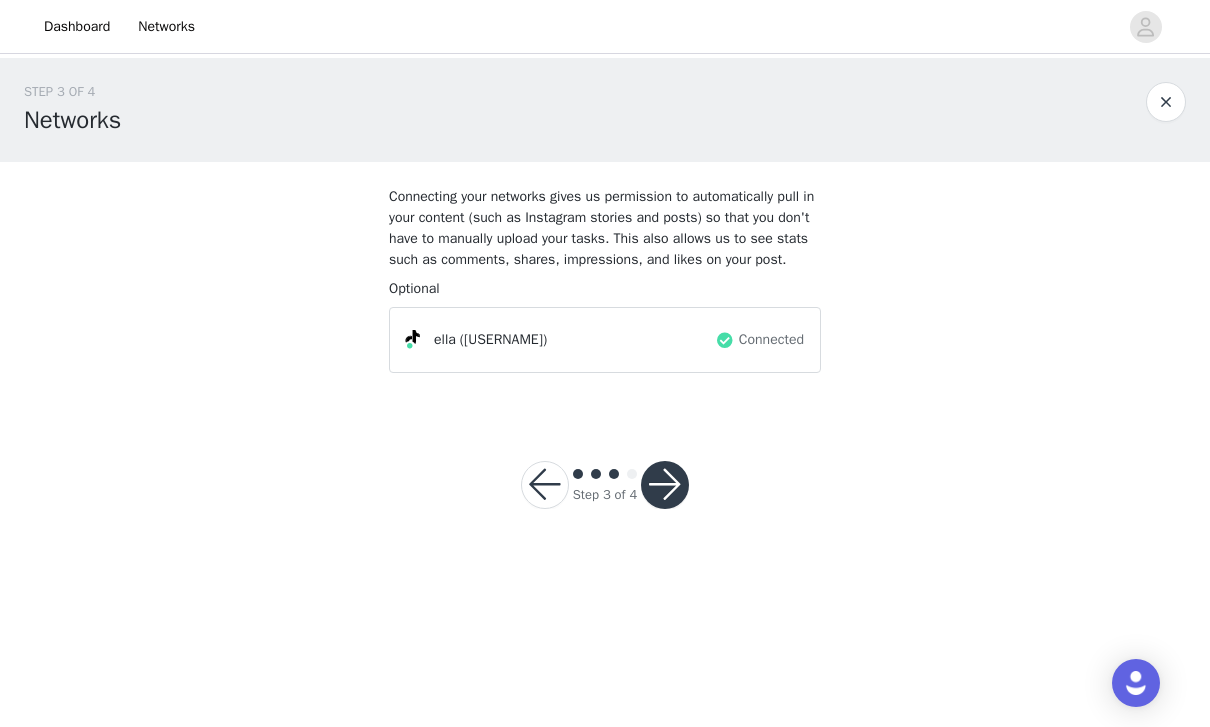 click at bounding box center [665, 485] 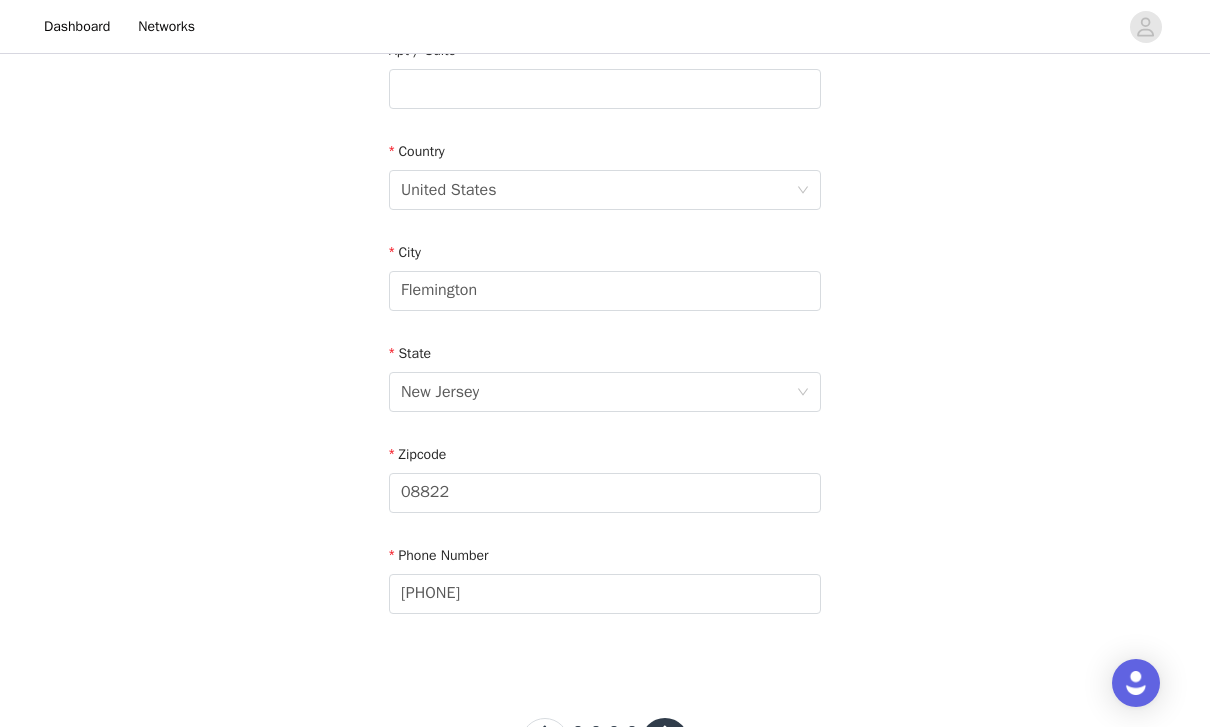 scroll, scrollTop: 572, scrollLeft: 0, axis: vertical 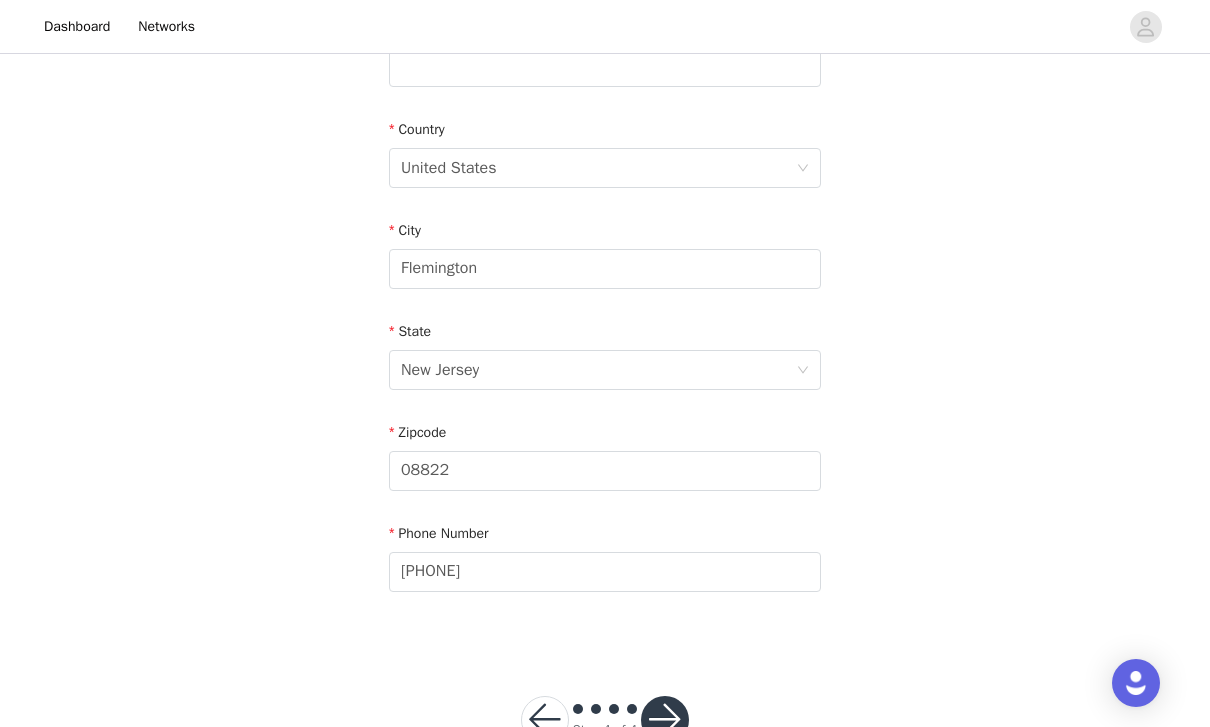 click at bounding box center (665, 720) 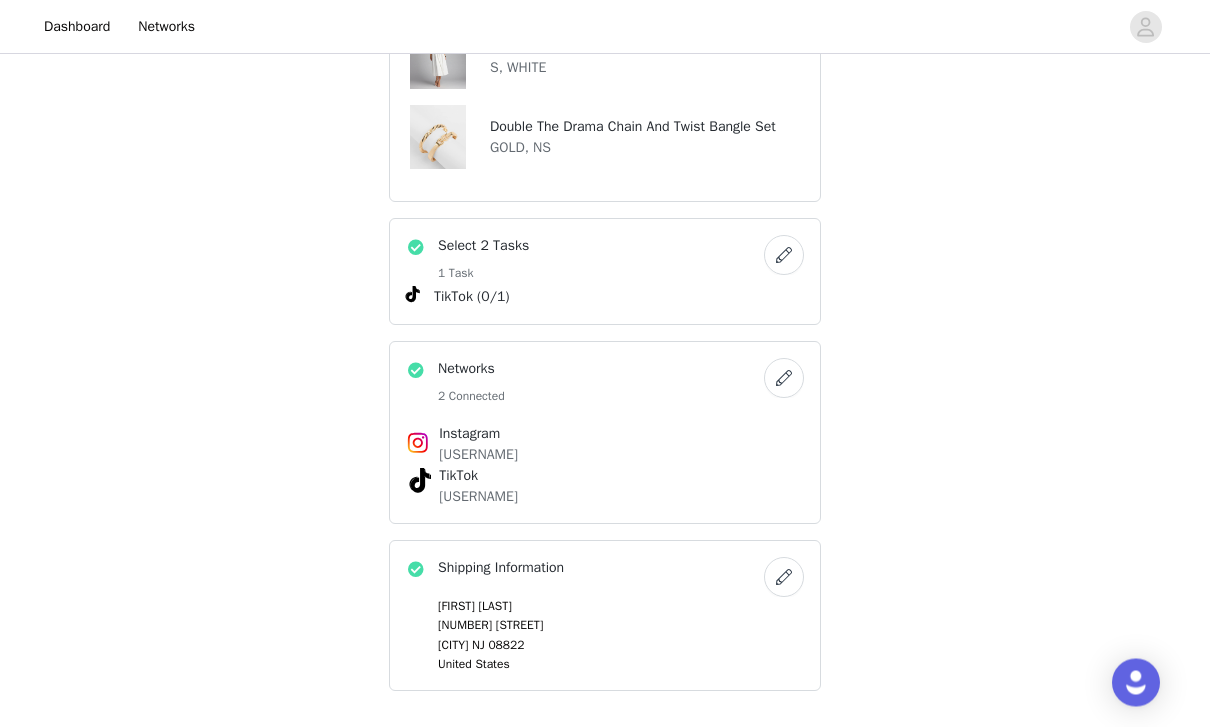 scroll, scrollTop: 1036, scrollLeft: 0, axis: vertical 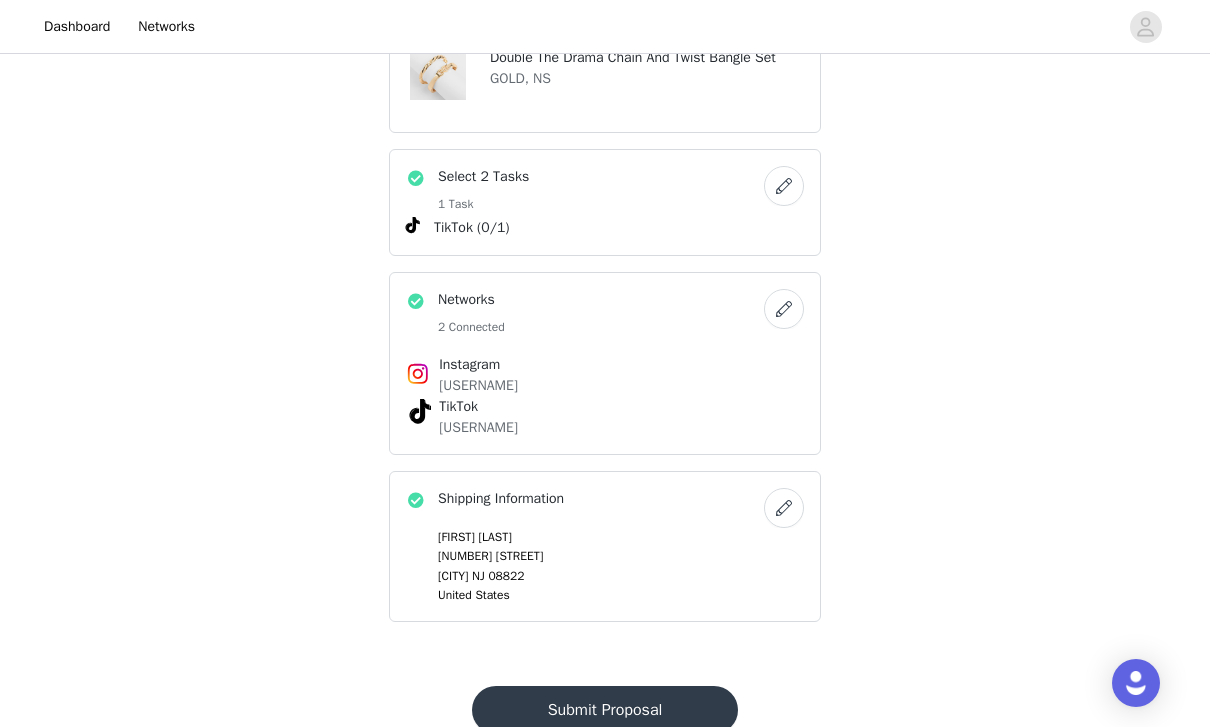 click on "Submit Proposal" at bounding box center (605, 710) 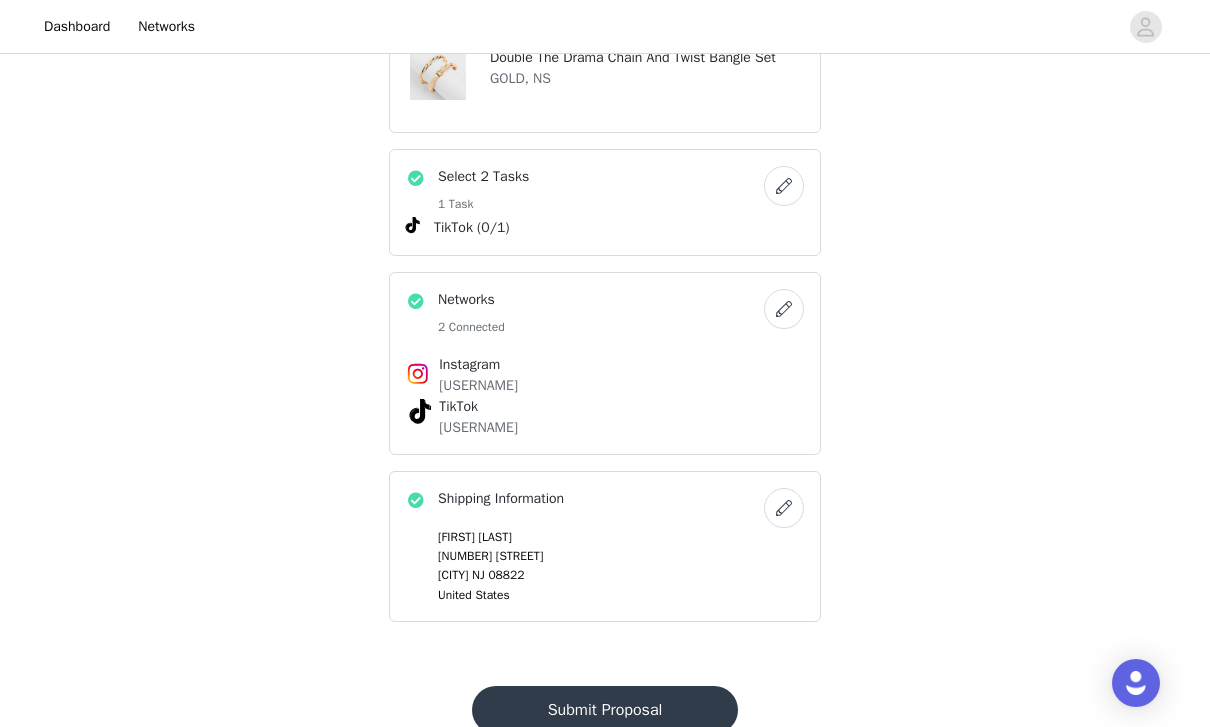 scroll, scrollTop: 0, scrollLeft: 0, axis: both 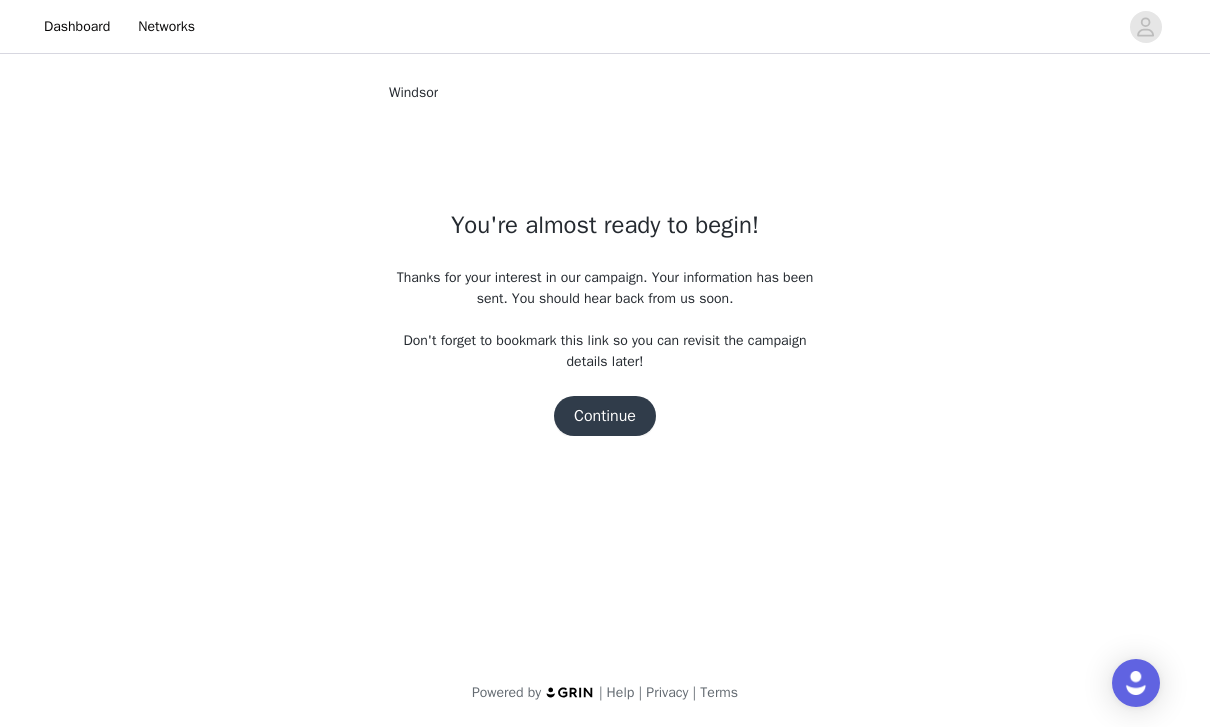 click on "Continue" at bounding box center (605, 416) 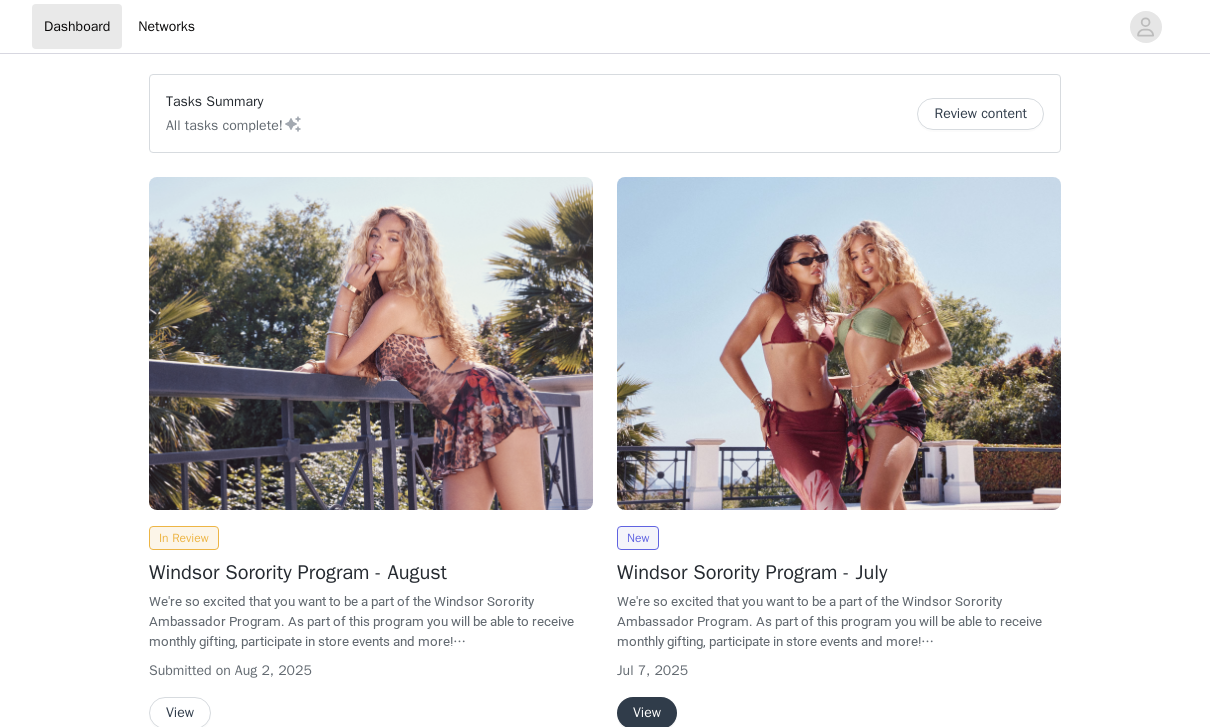 scroll, scrollTop: 0, scrollLeft: 0, axis: both 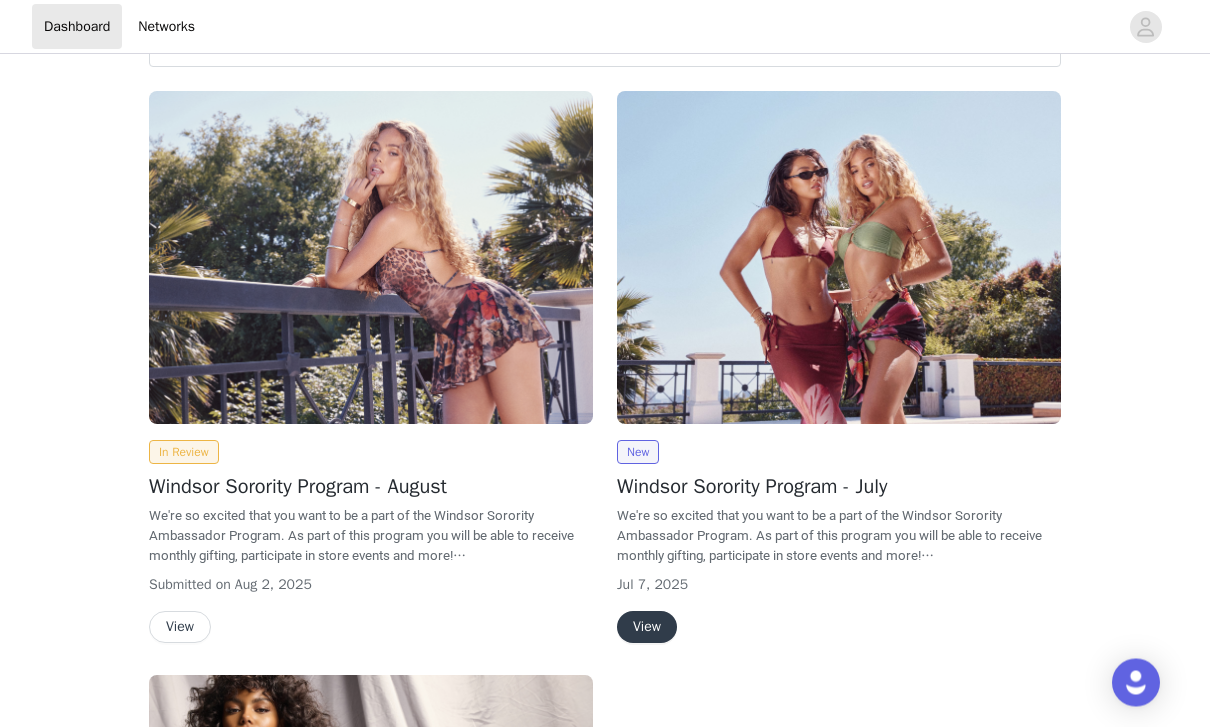 click on "View" at bounding box center [180, 628] 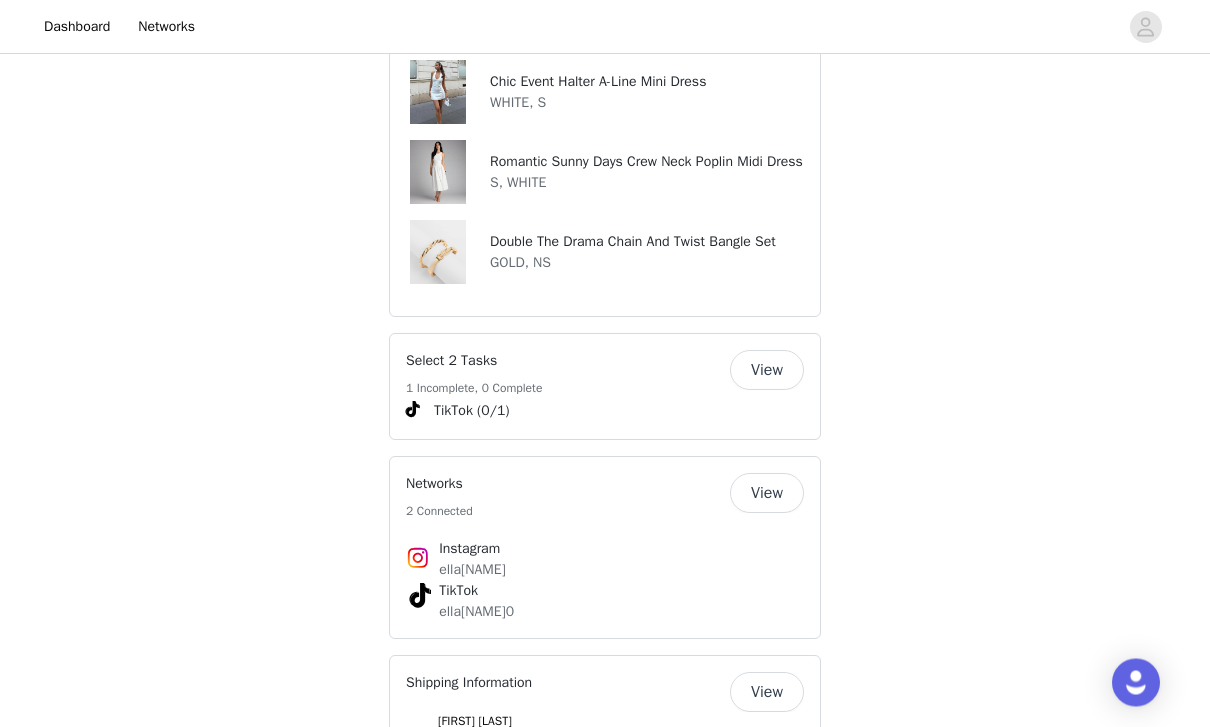 scroll, scrollTop: 1375, scrollLeft: 0, axis: vertical 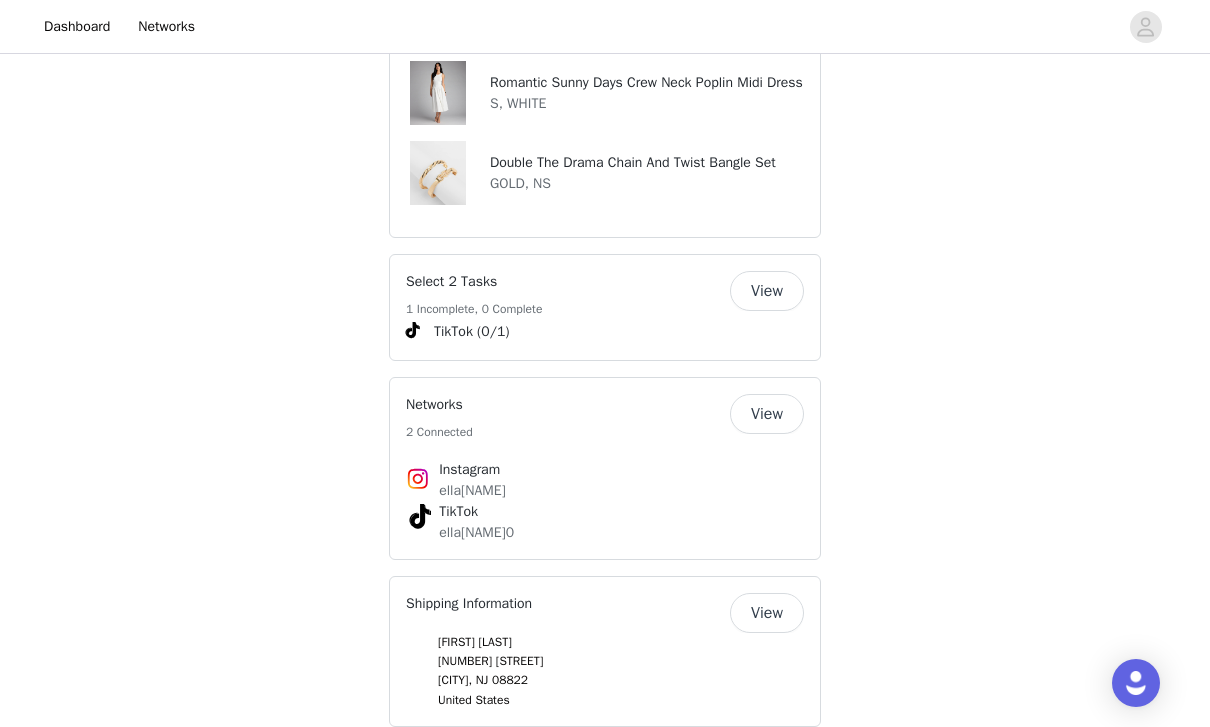click on "View" at bounding box center (767, 613) 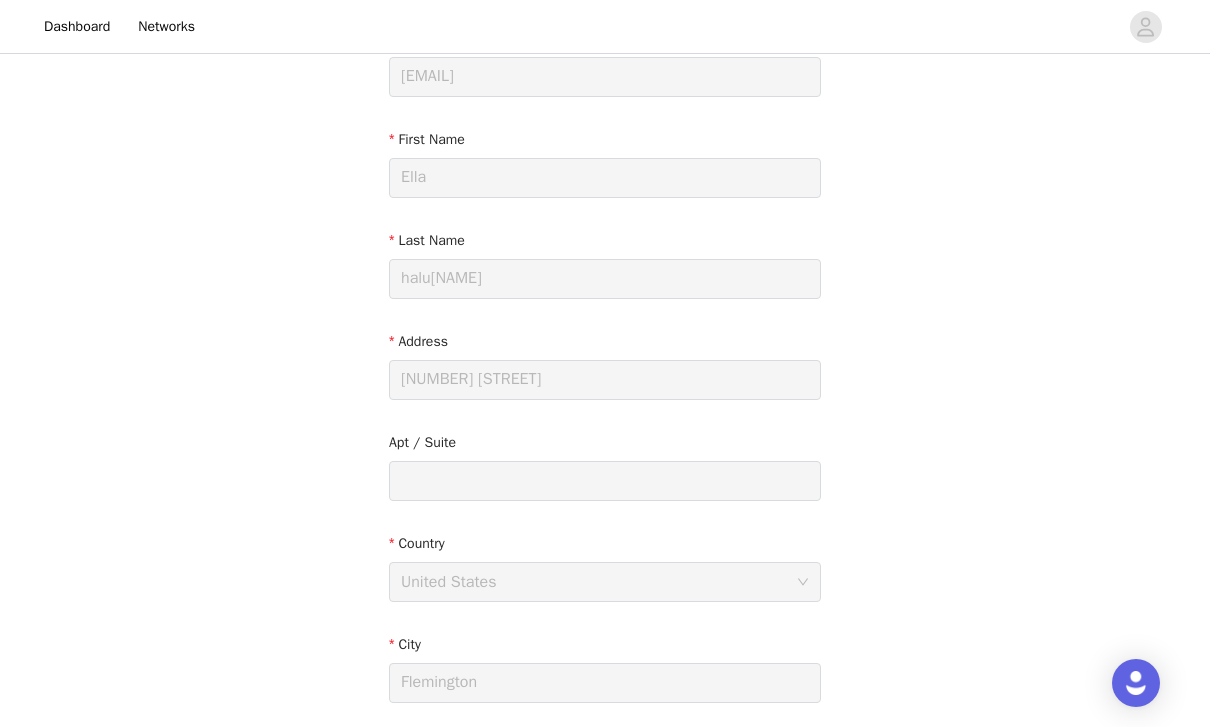 scroll, scrollTop: 0, scrollLeft: 0, axis: both 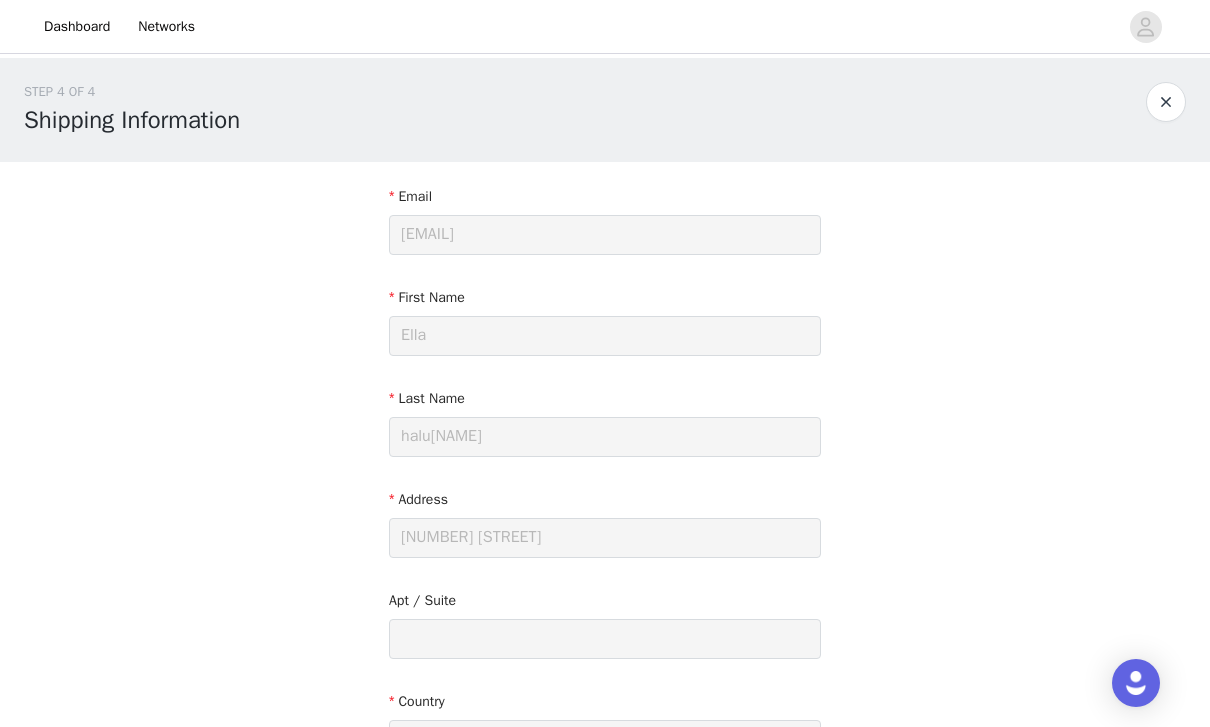 click at bounding box center [1166, 102] 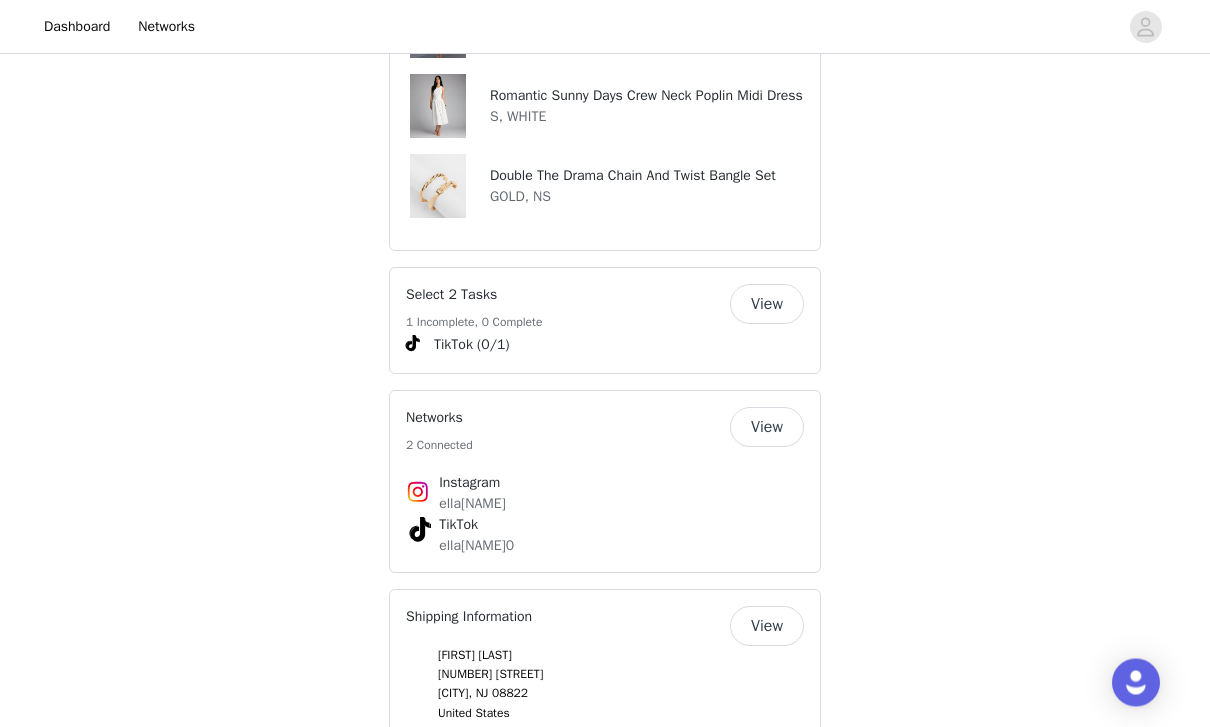 scroll, scrollTop: 1375, scrollLeft: 0, axis: vertical 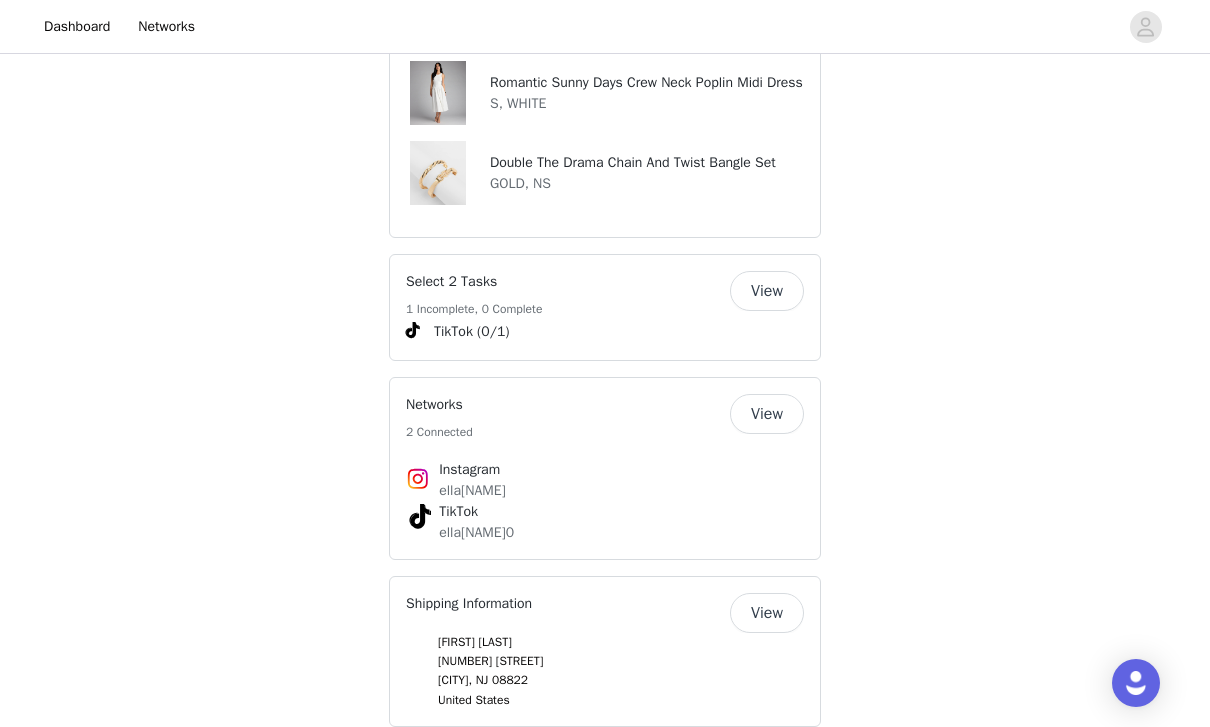 click on "View" at bounding box center [767, 613] 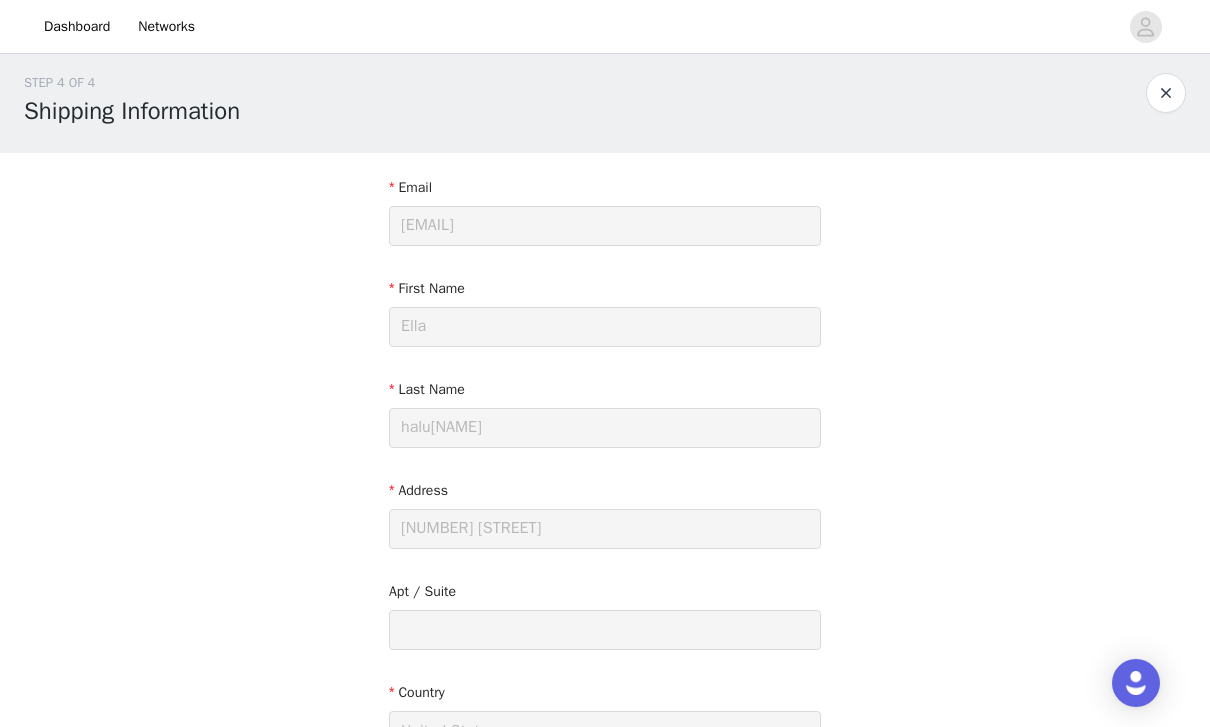 scroll, scrollTop: 0, scrollLeft: 0, axis: both 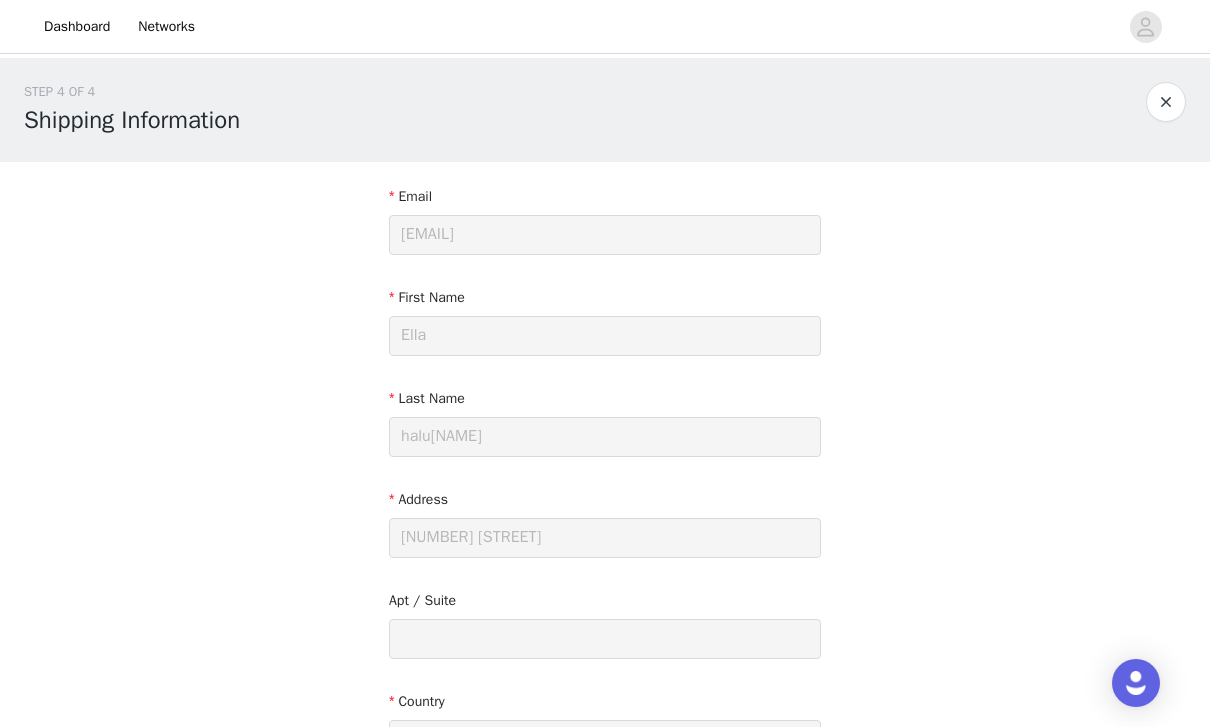 click at bounding box center (1166, 102) 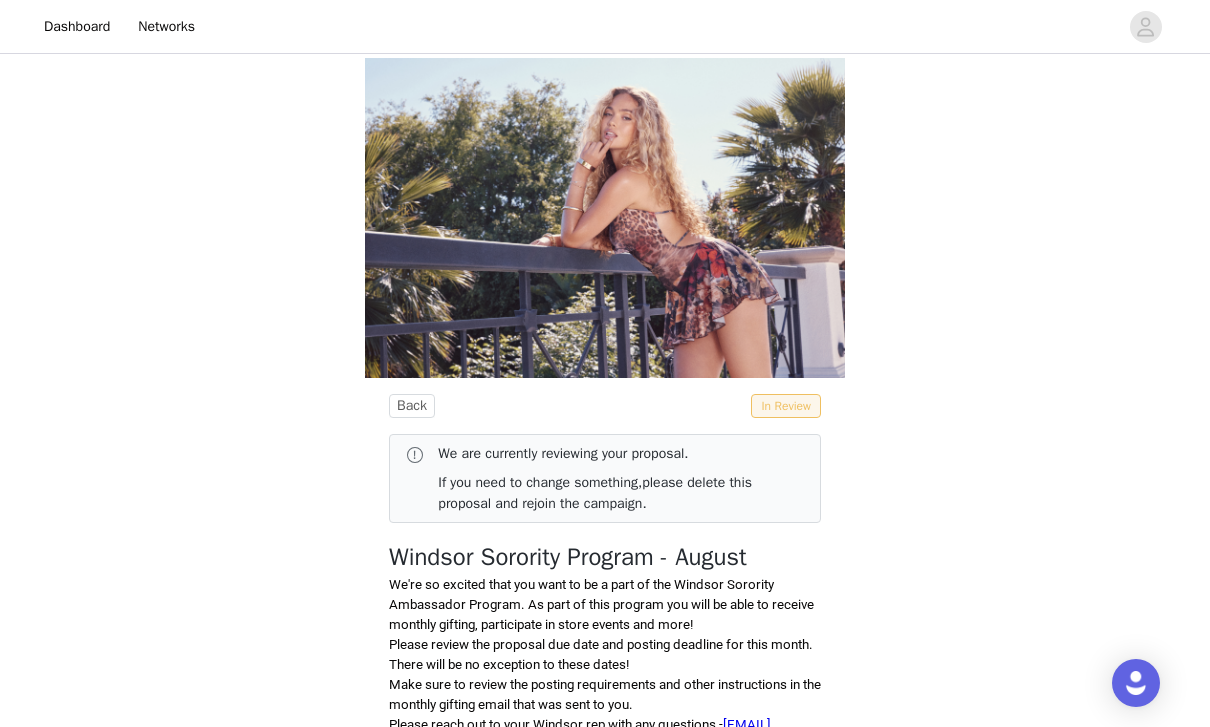 click on "In Review" at bounding box center [786, 406] 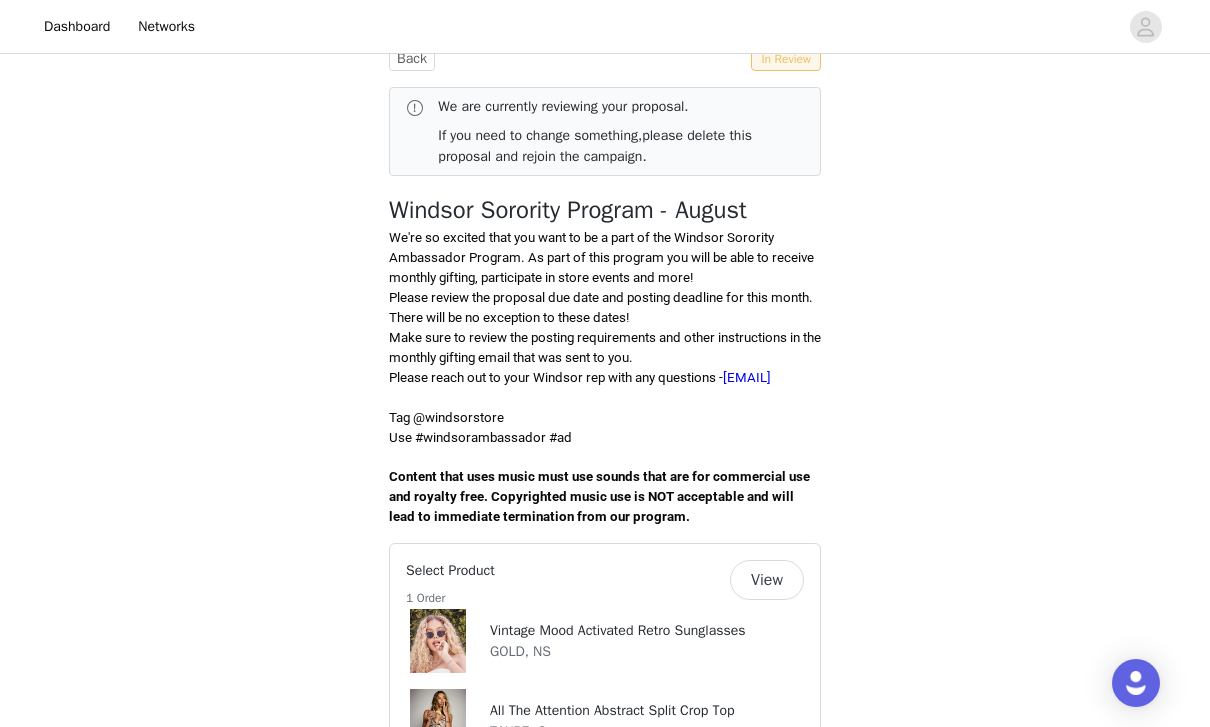 scroll, scrollTop: 329, scrollLeft: 0, axis: vertical 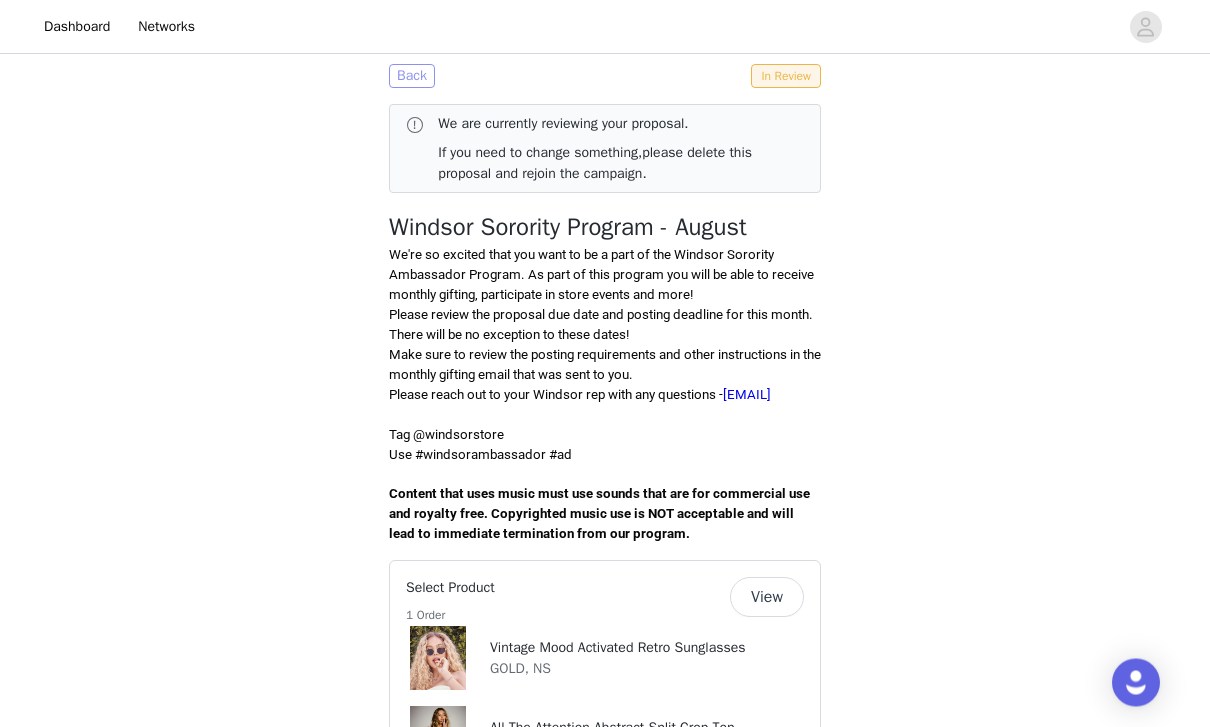 click on "Back" at bounding box center (412, 77) 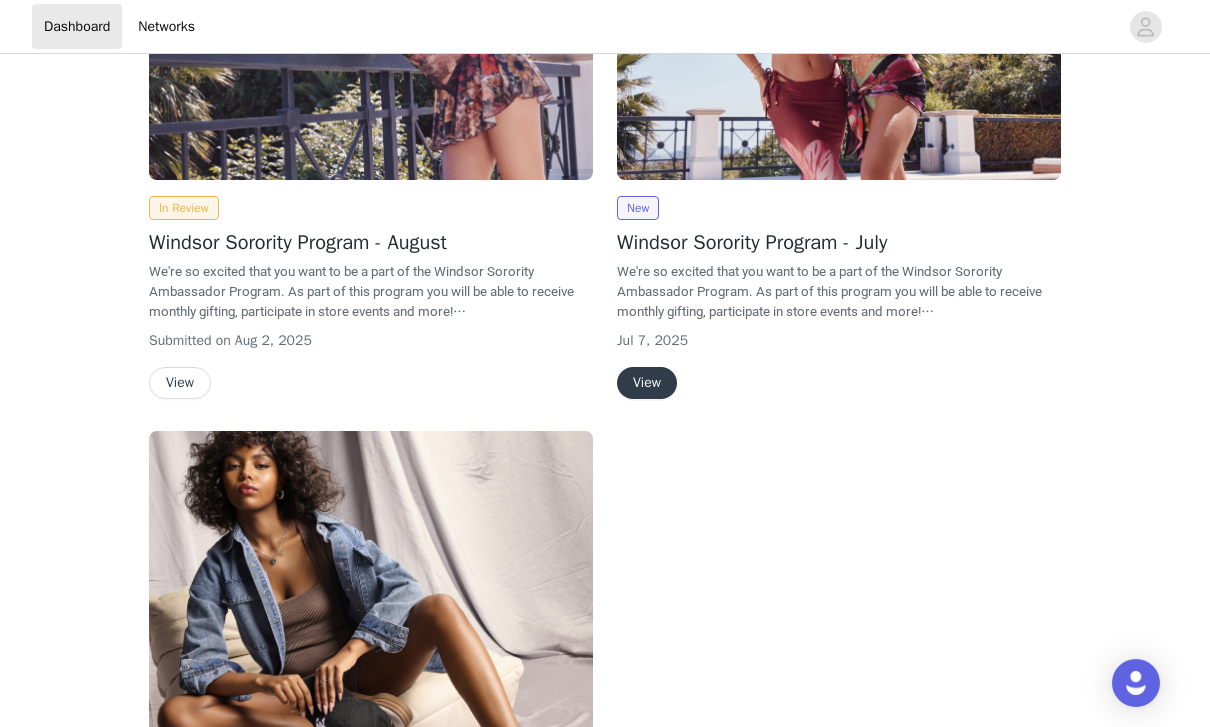 click on "View" at bounding box center [180, 383] 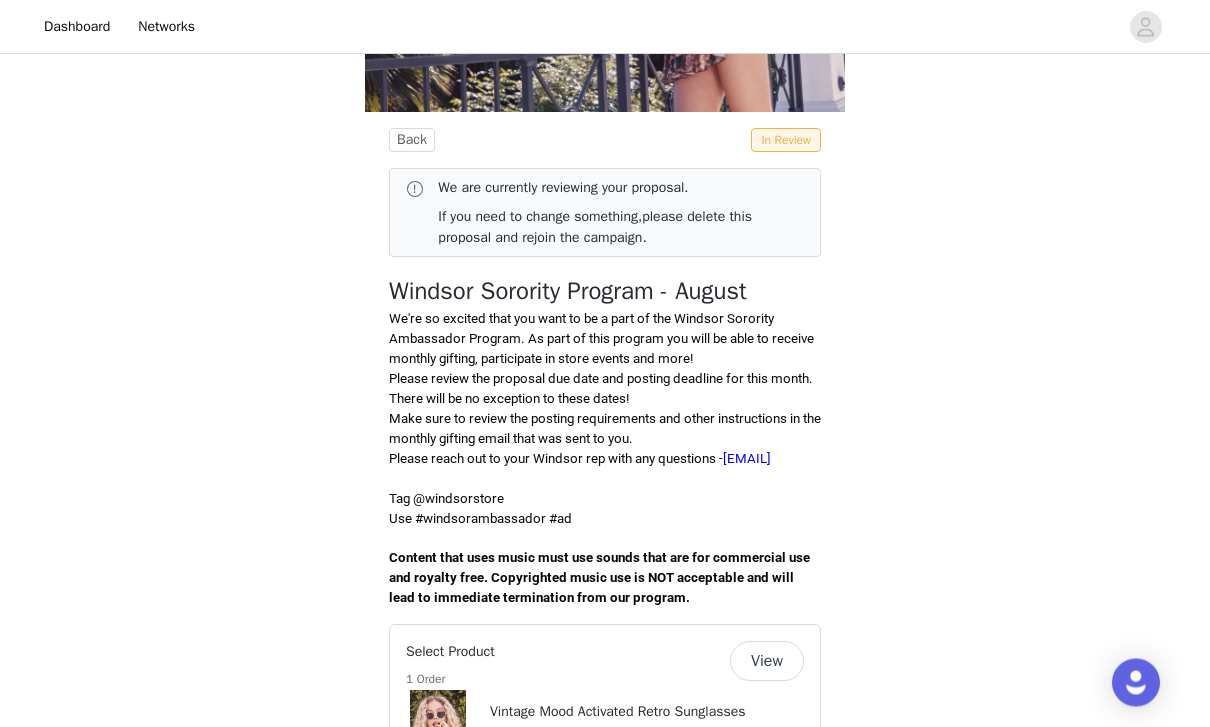 scroll, scrollTop: 272, scrollLeft: 0, axis: vertical 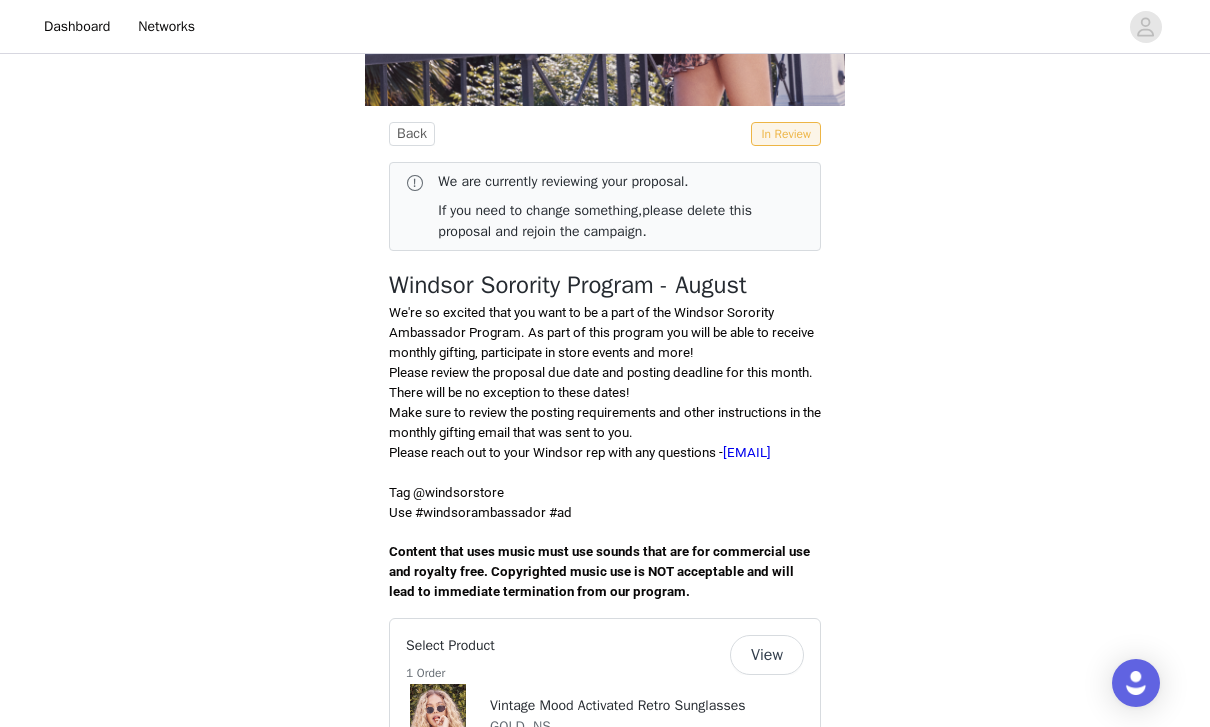 click on "View" at bounding box center (767, 655) 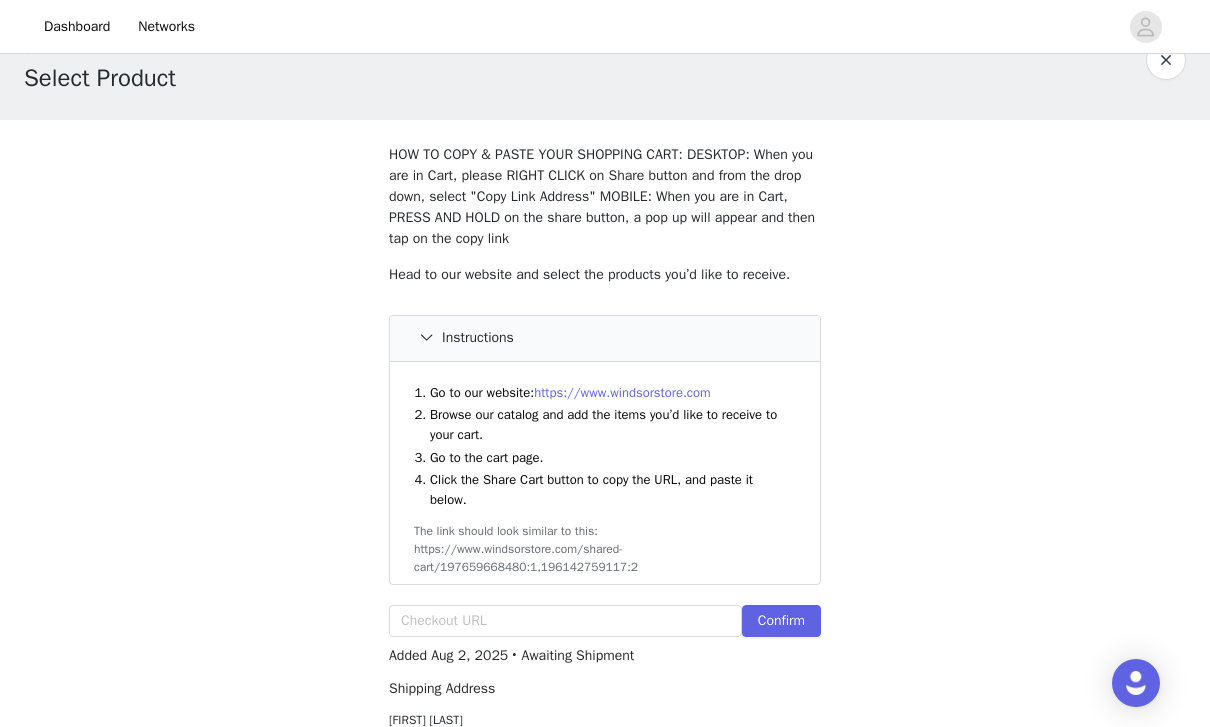 scroll, scrollTop: 0, scrollLeft: 0, axis: both 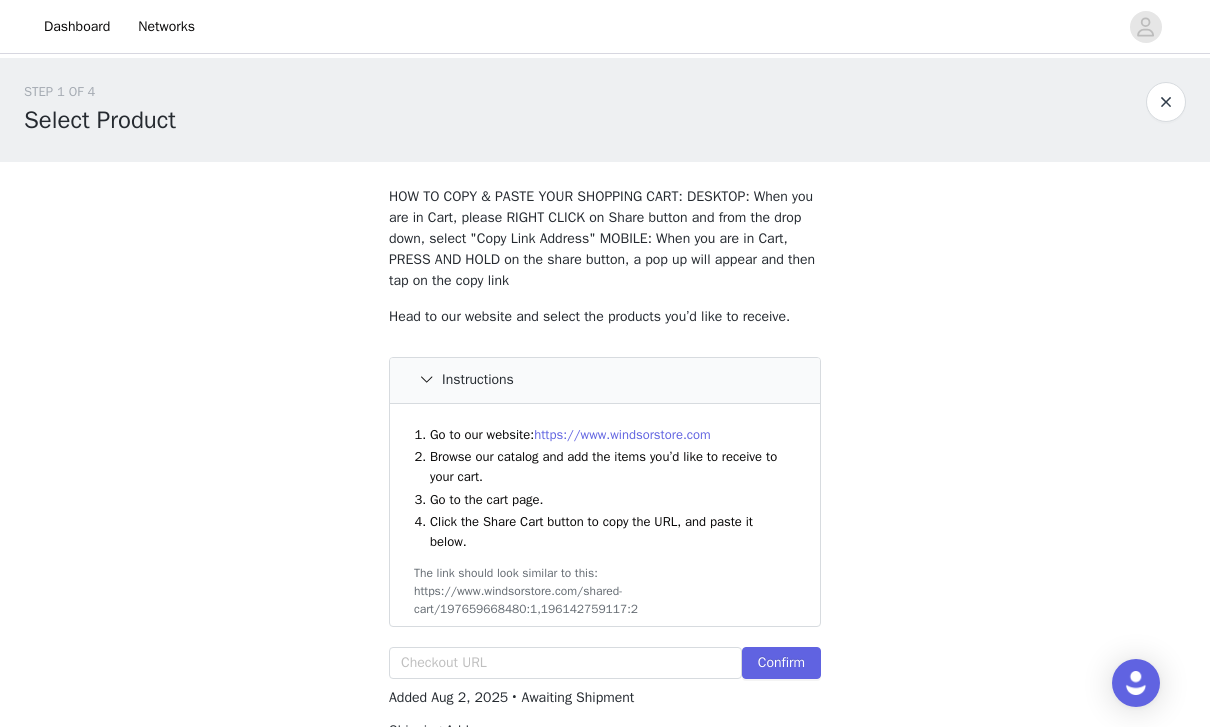 click at bounding box center (1166, 102) 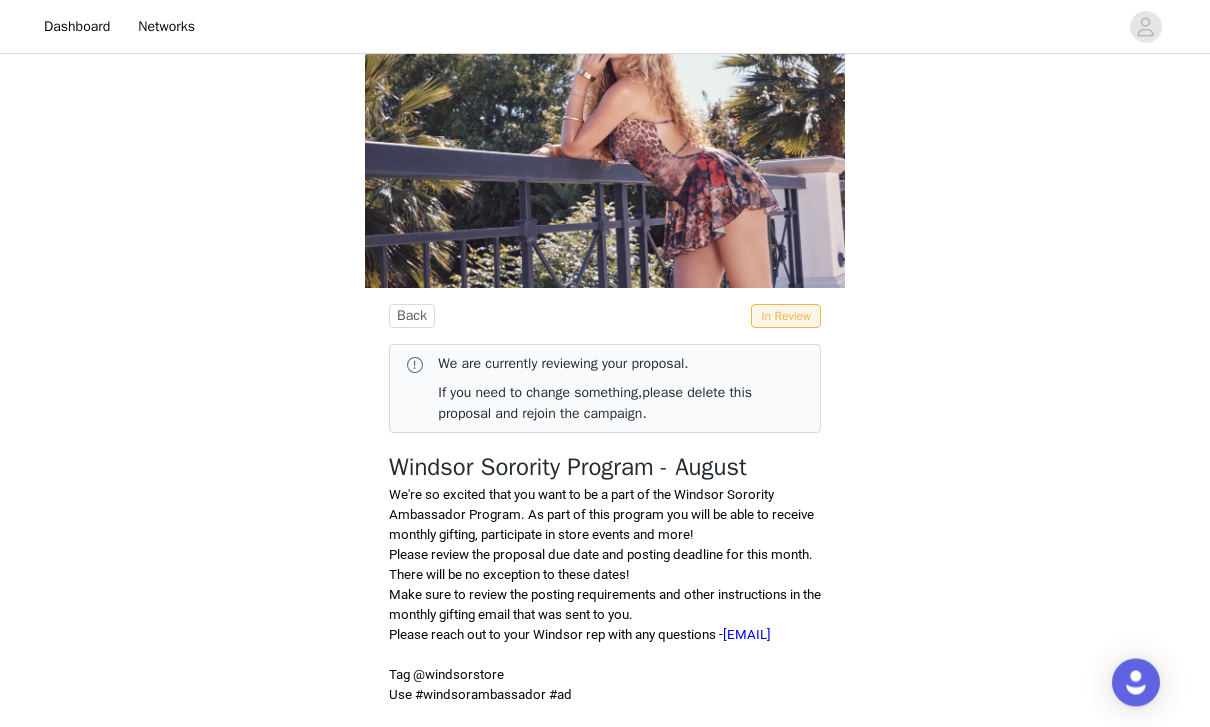 scroll, scrollTop: 91, scrollLeft: 0, axis: vertical 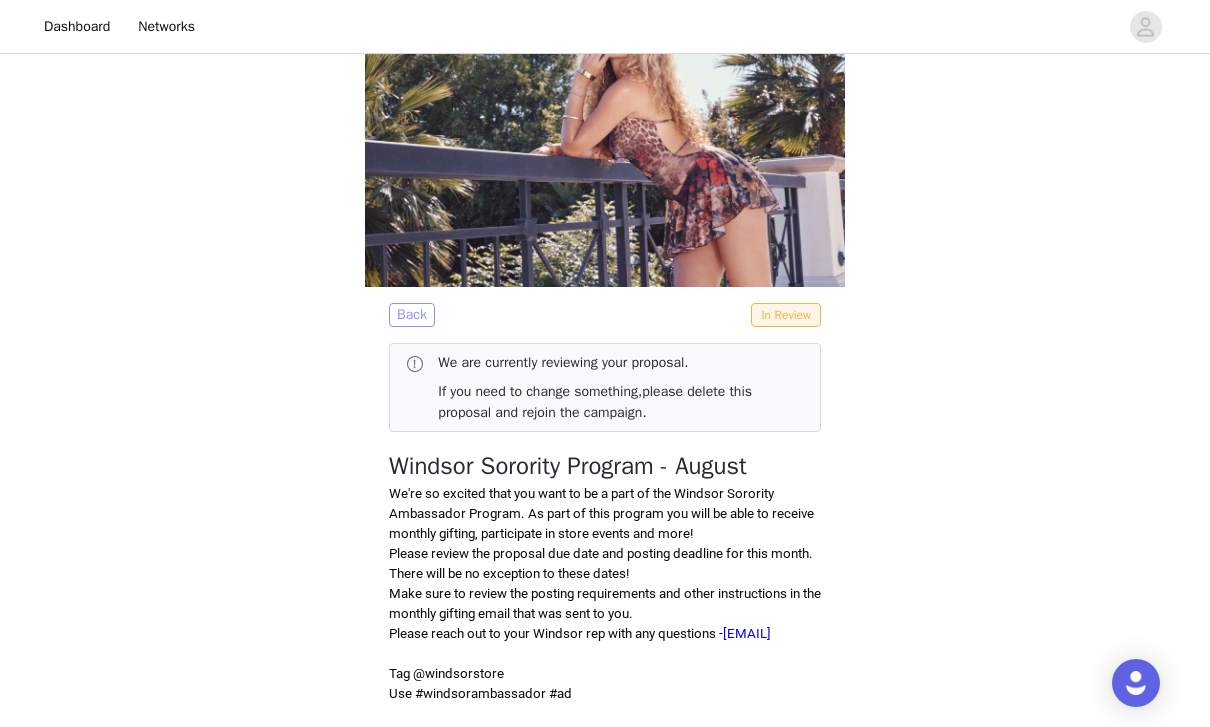 click on "Back" at bounding box center (412, 315) 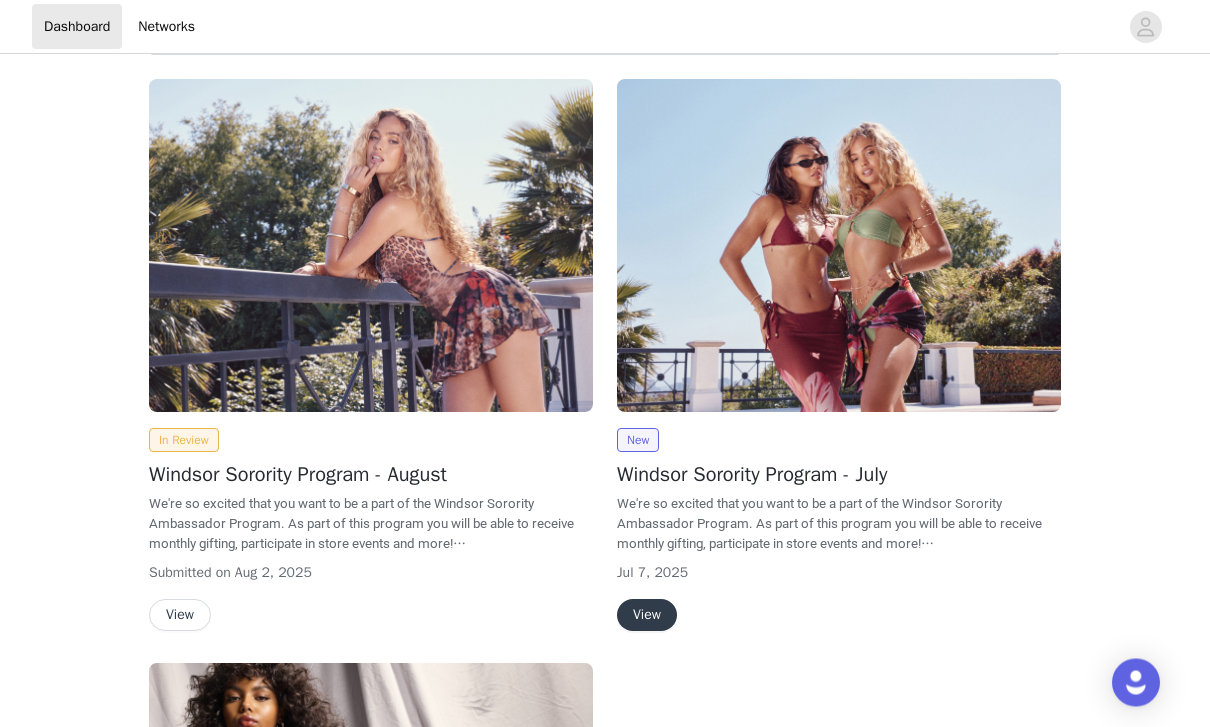 scroll, scrollTop: 122, scrollLeft: 0, axis: vertical 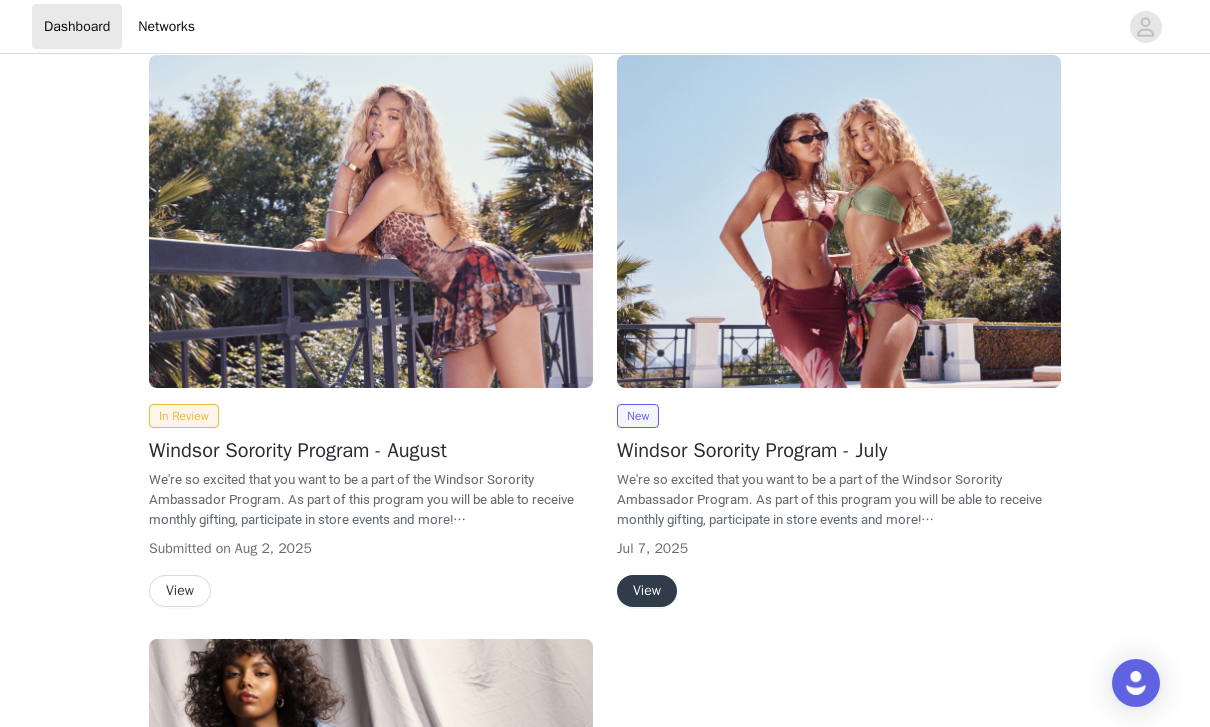 click on "View" at bounding box center (180, 591) 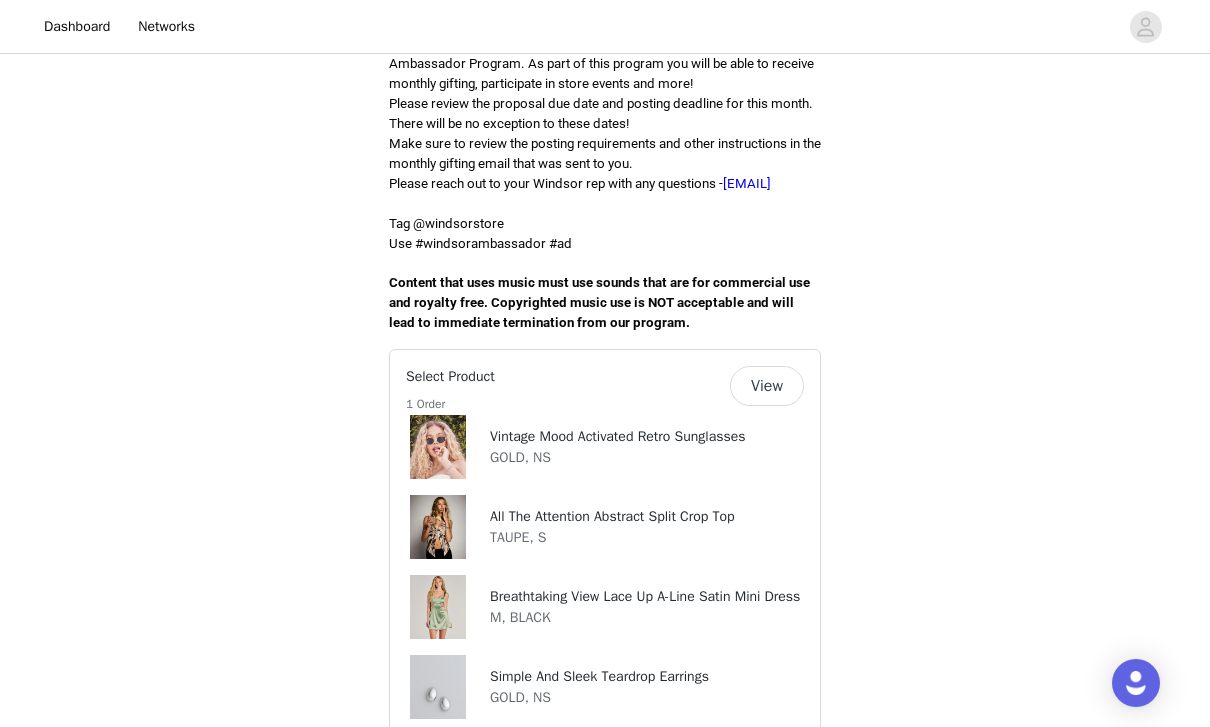 scroll, scrollTop: 540, scrollLeft: 0, axis: vertical 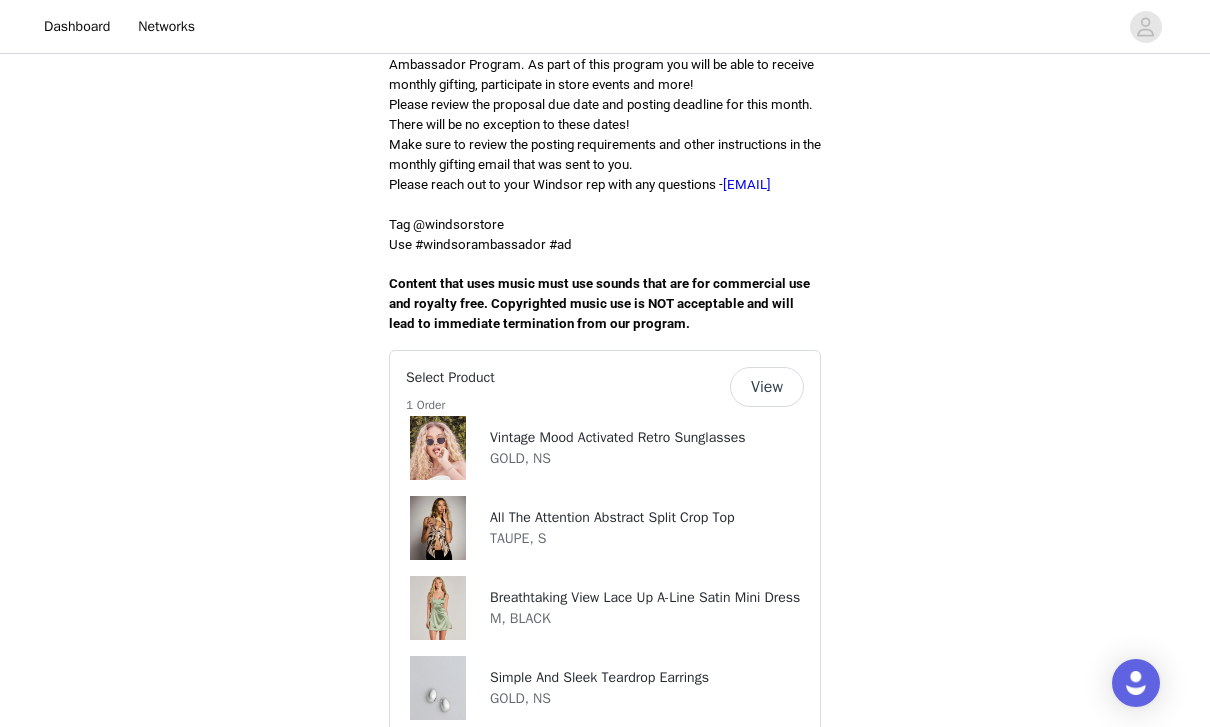 click on "View" at bounding box center (767, 387) 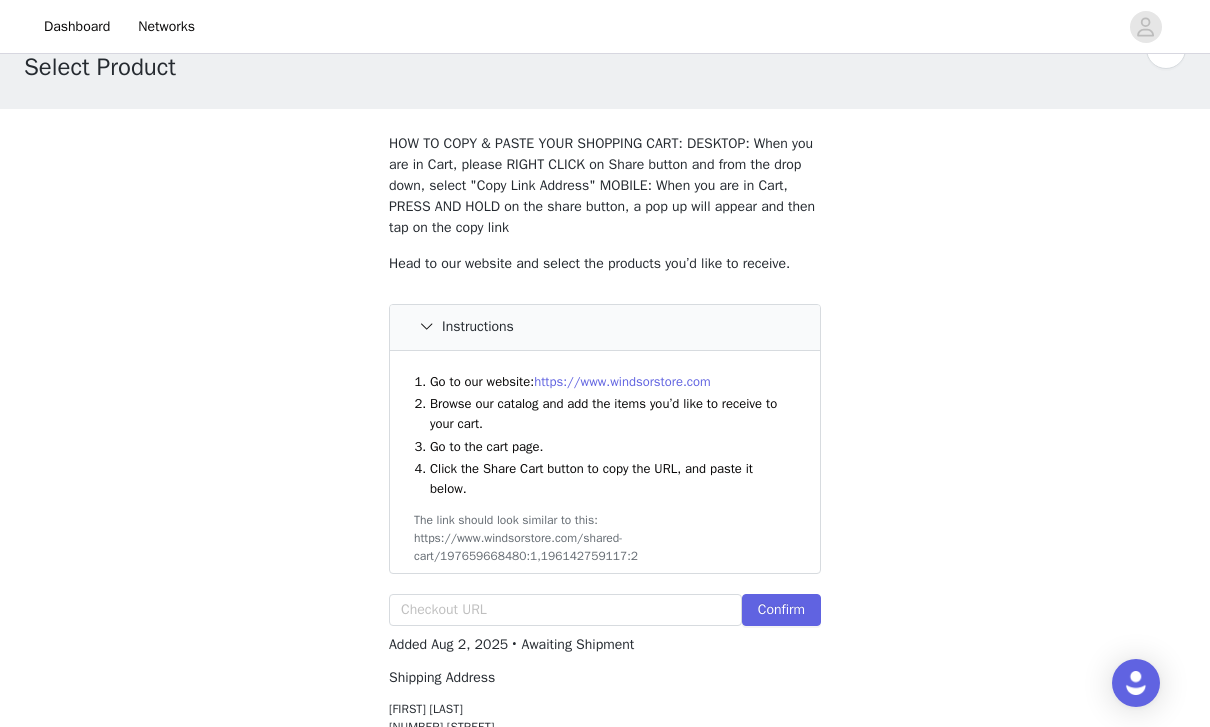 scroll, scrollTop: 0, scrollLeft: 0, axis: both 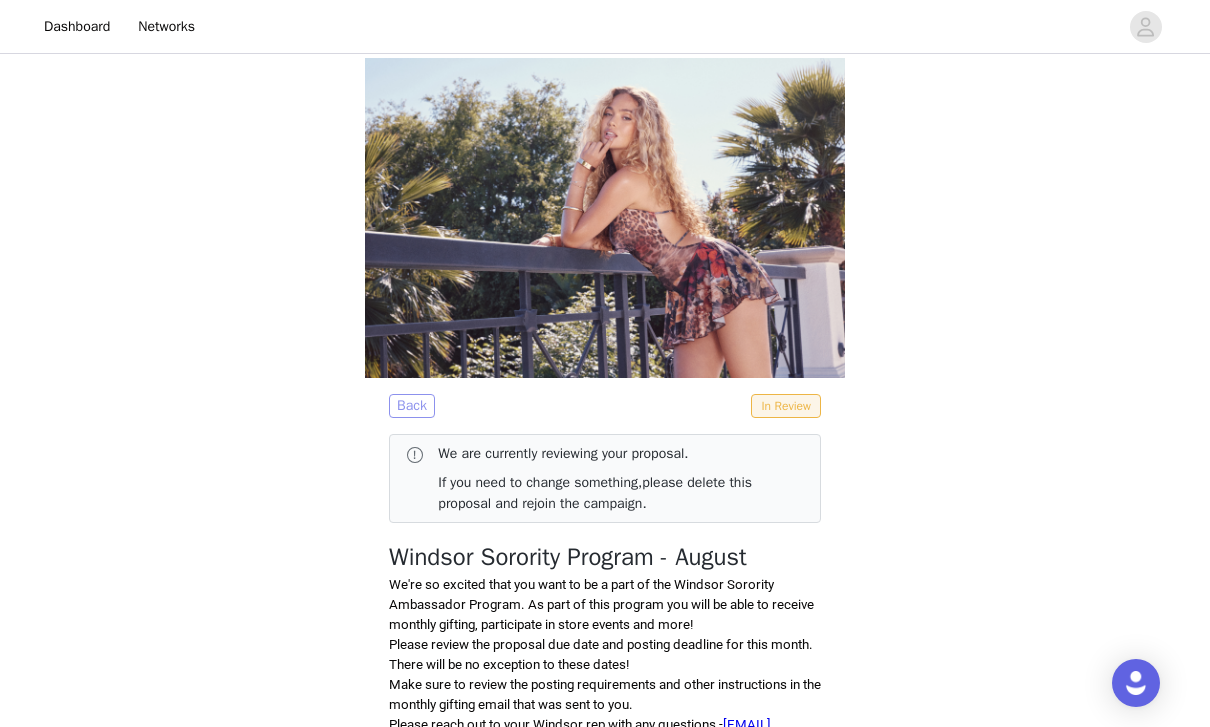 click on "Back" at bounding box center [412, 406] 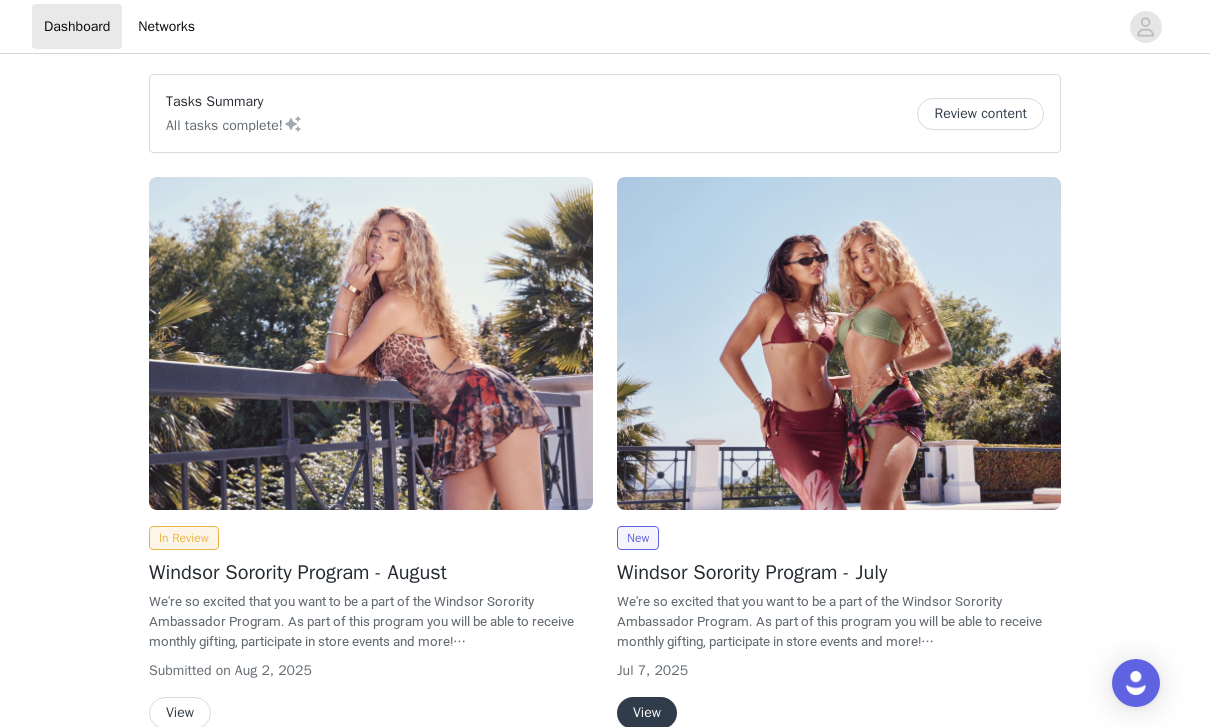click on "Review content" at bounding box center (980, 114) 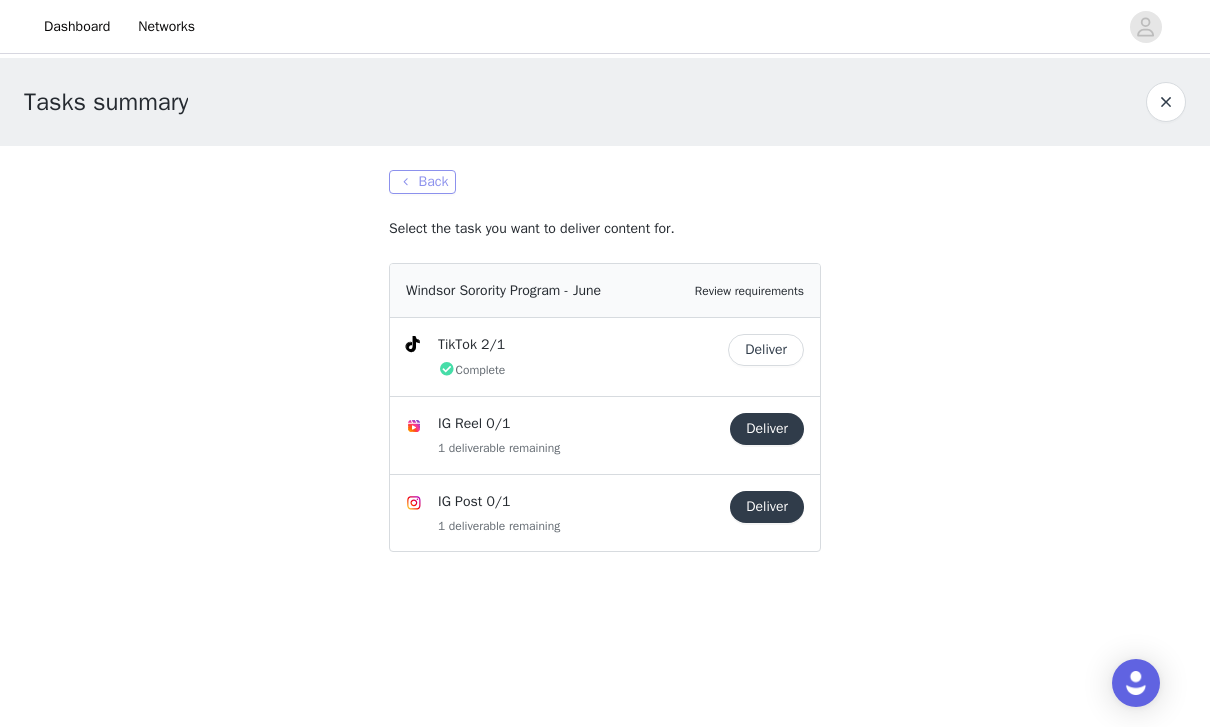 click on "Back" at bounding box center [422, 182] 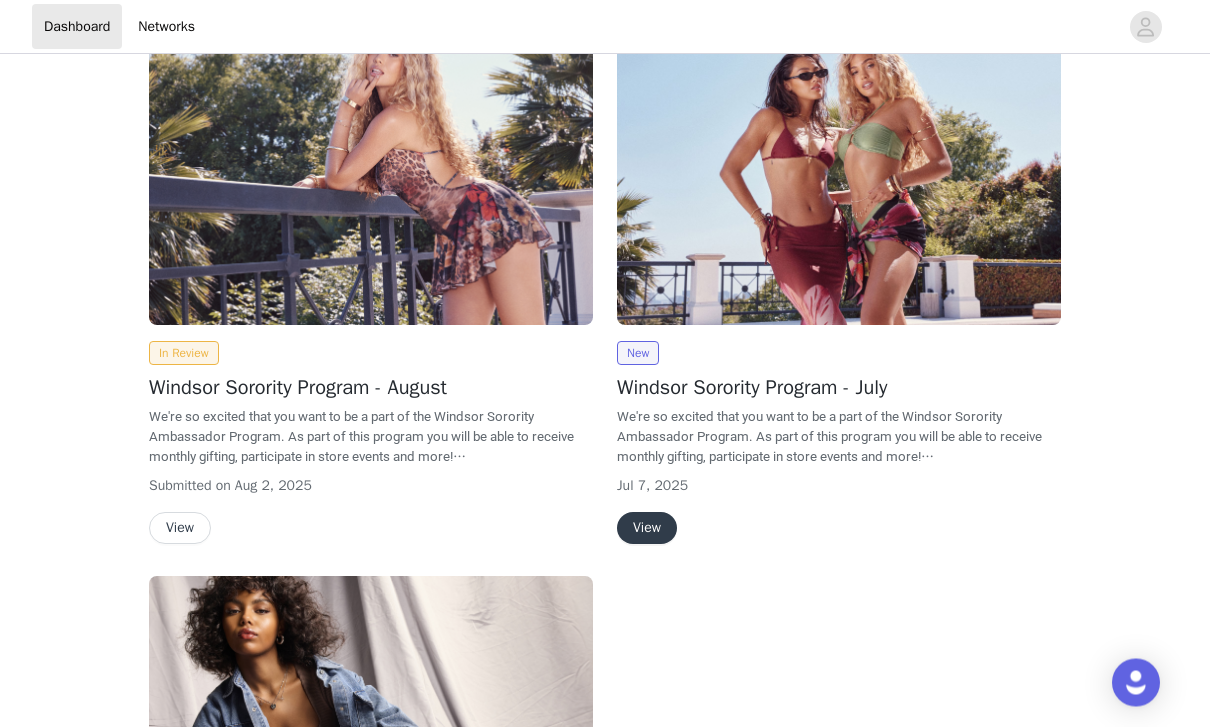 scroll, scrollTop: 185, scrollLeft: 0, axis: vertical 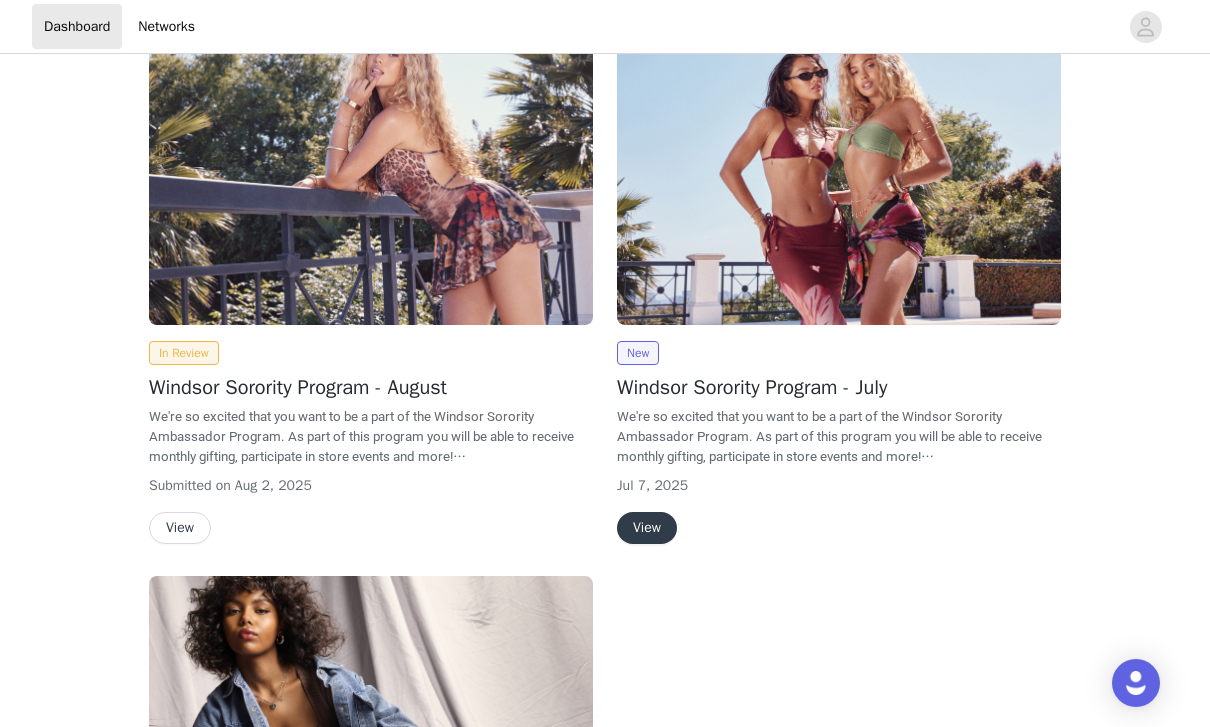 click on "View" at bounding box center (180, 528) 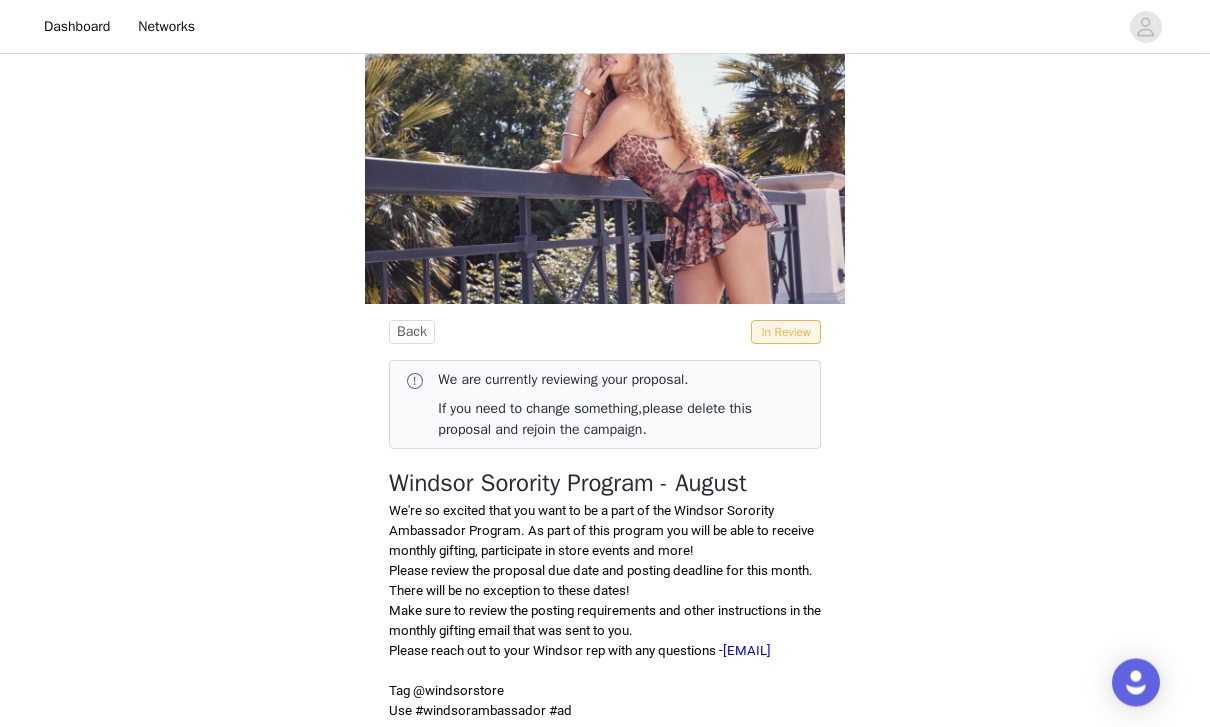 scroll, scrollTop: 75, scrollLeft: 0, axis: vertical 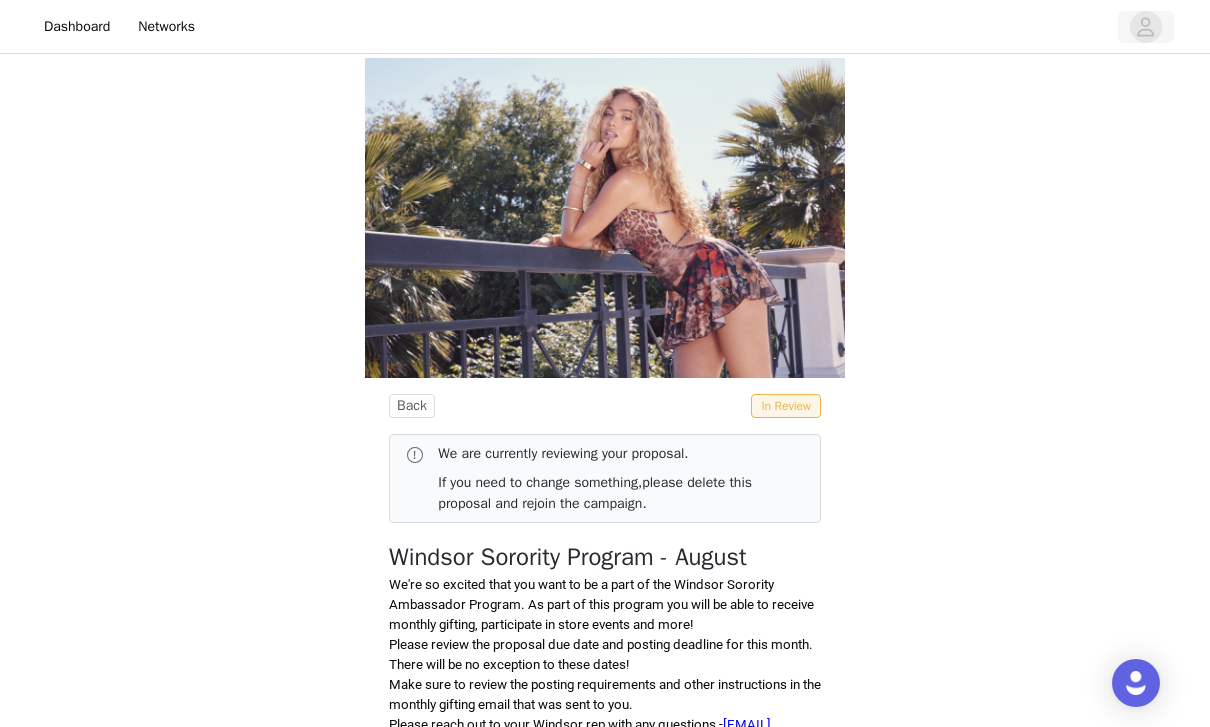 click 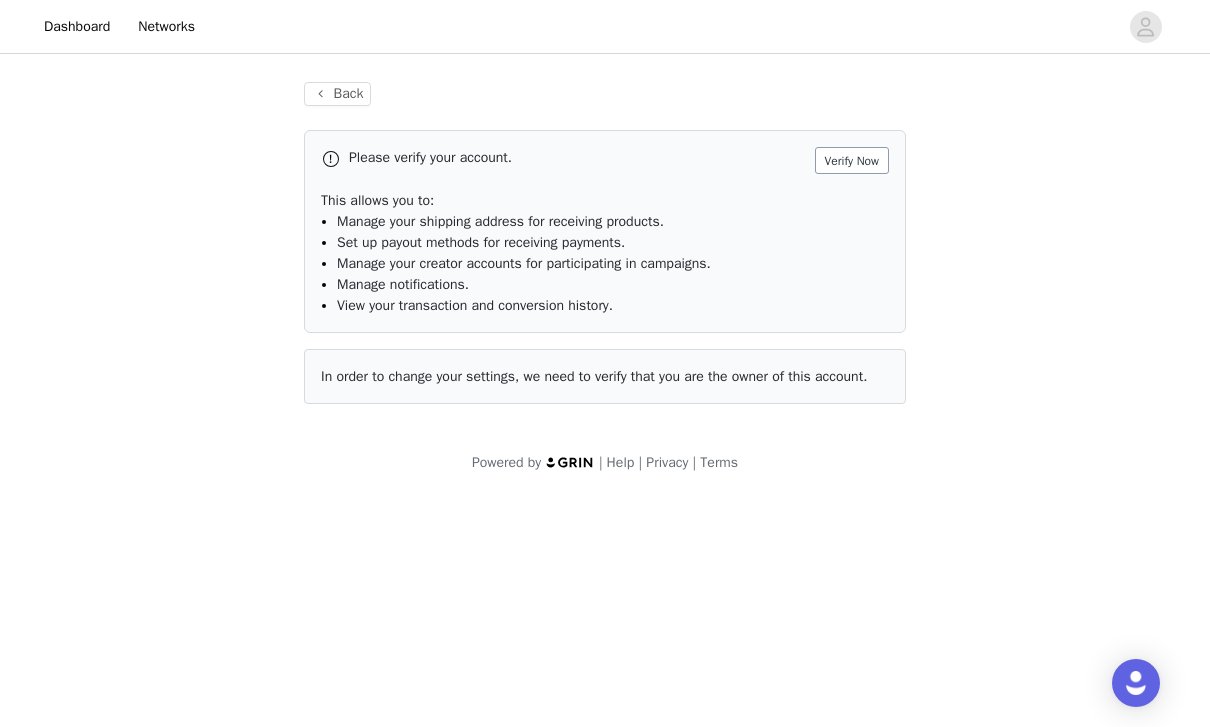 click on "Verify Now" at bounding box center (852, 160) 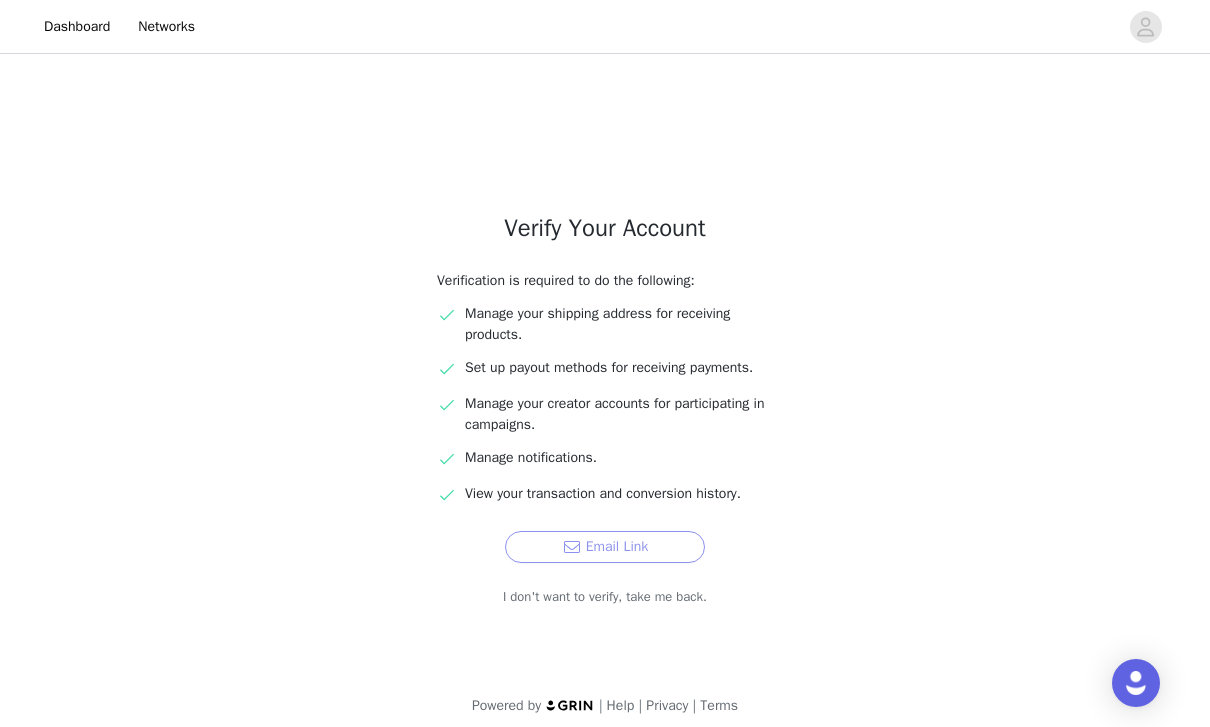 click on "Email Link" at bounding box center (605, 547) 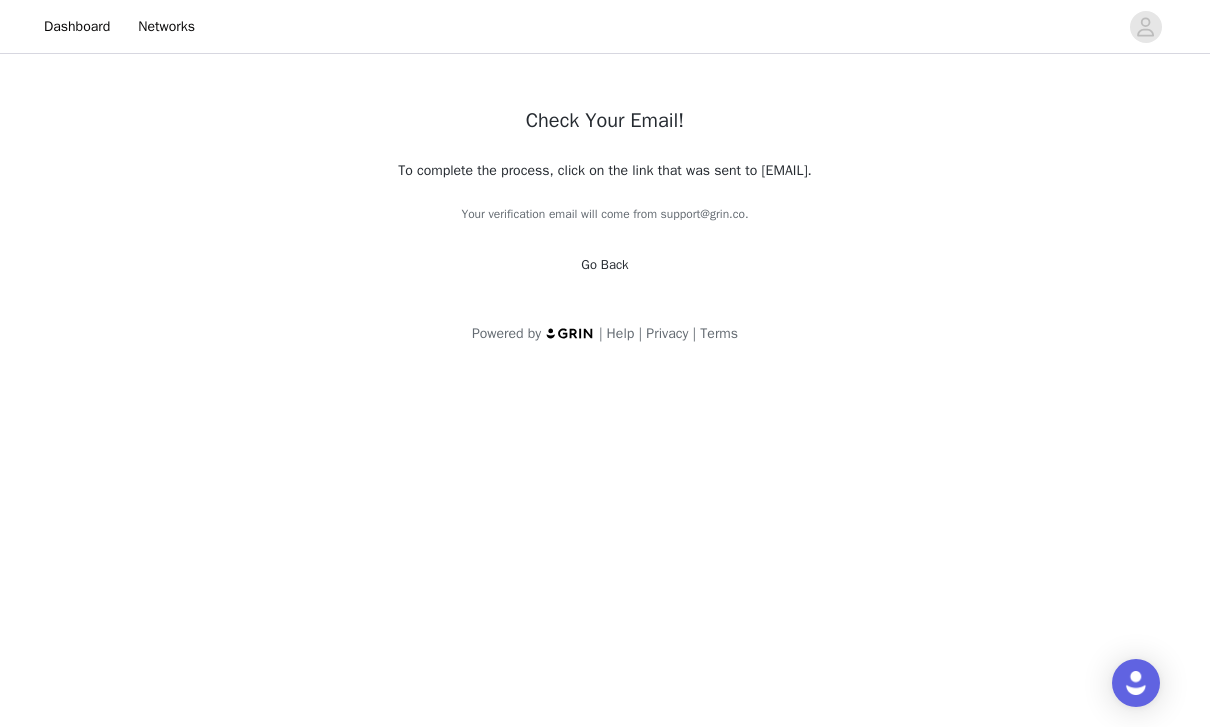 click on "Go Back" at bounding box center (604, 264) 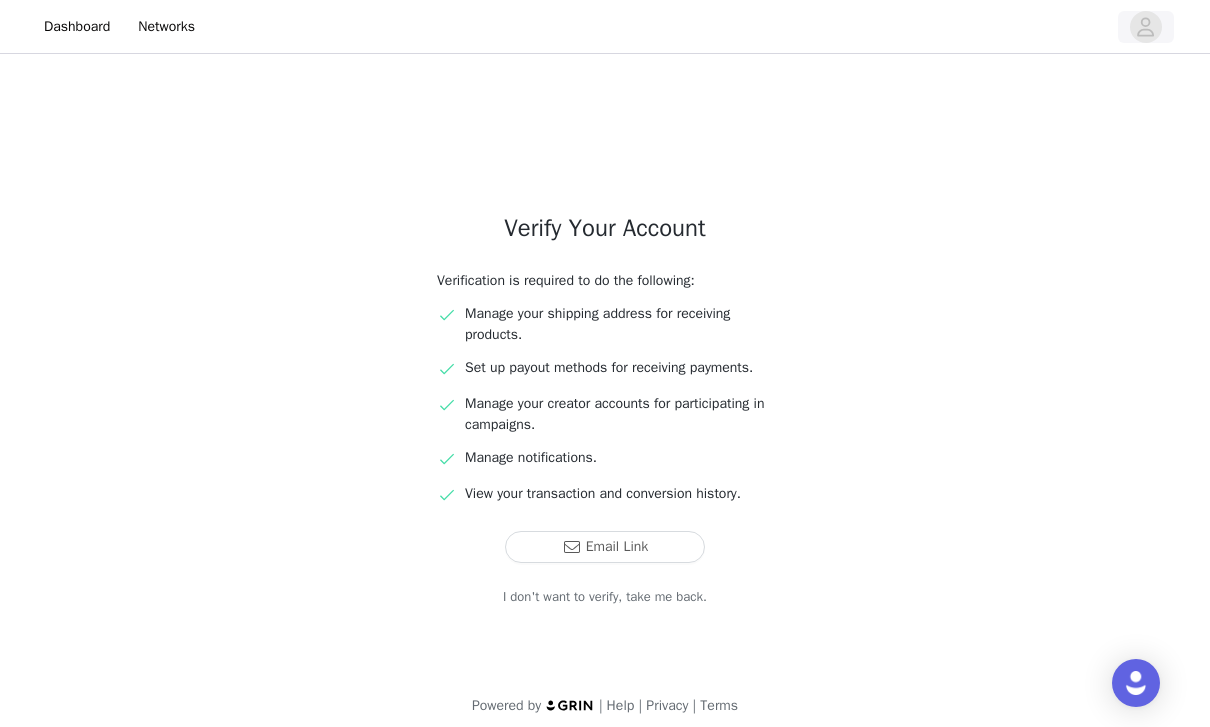 click 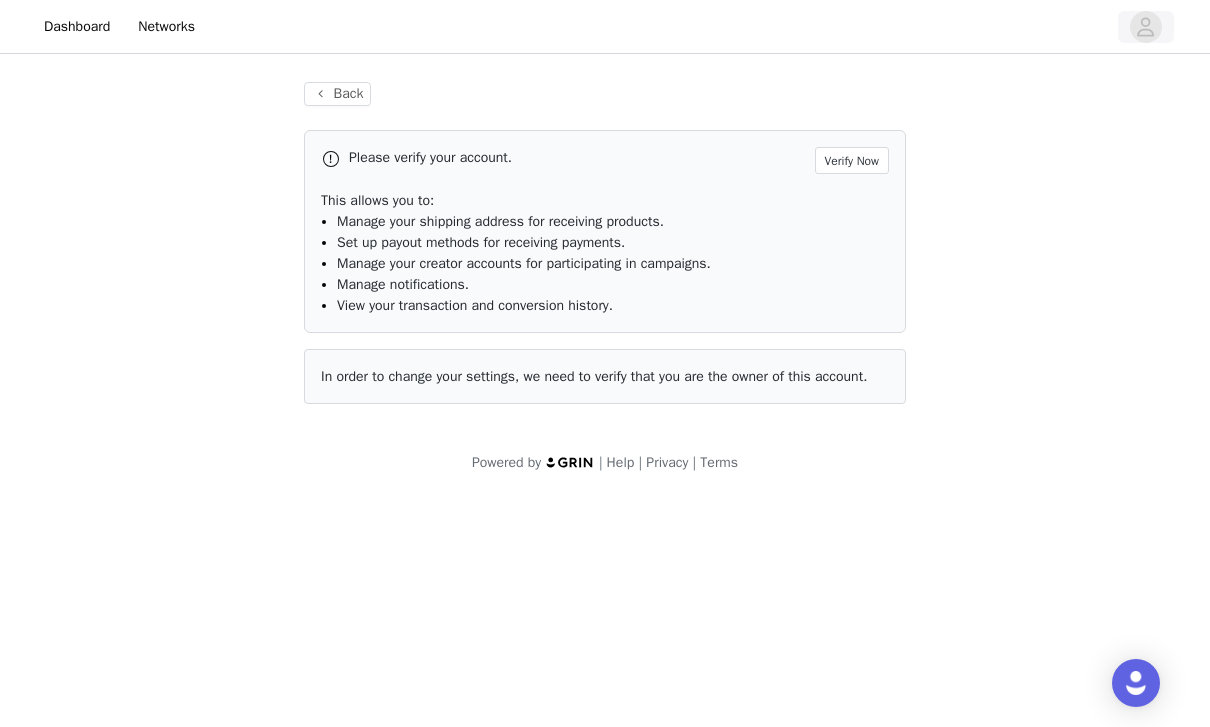 click 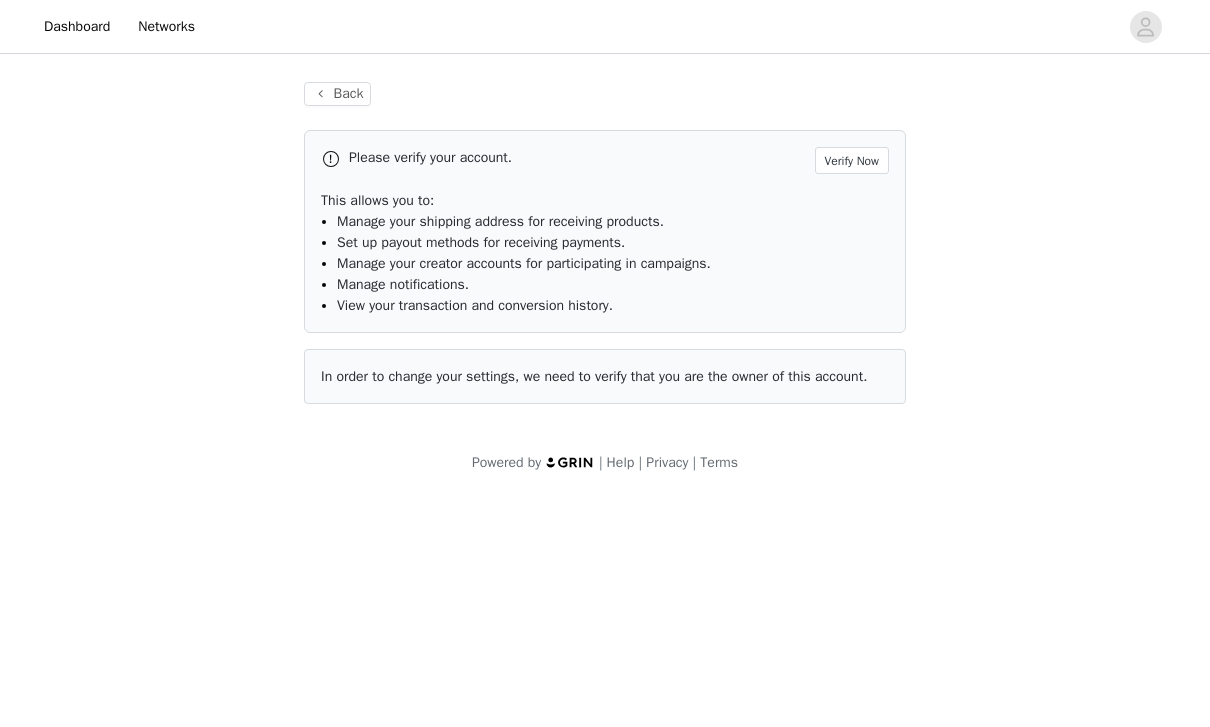 scroll, scrollTop: 0, scrollLeft: 0, axis: both 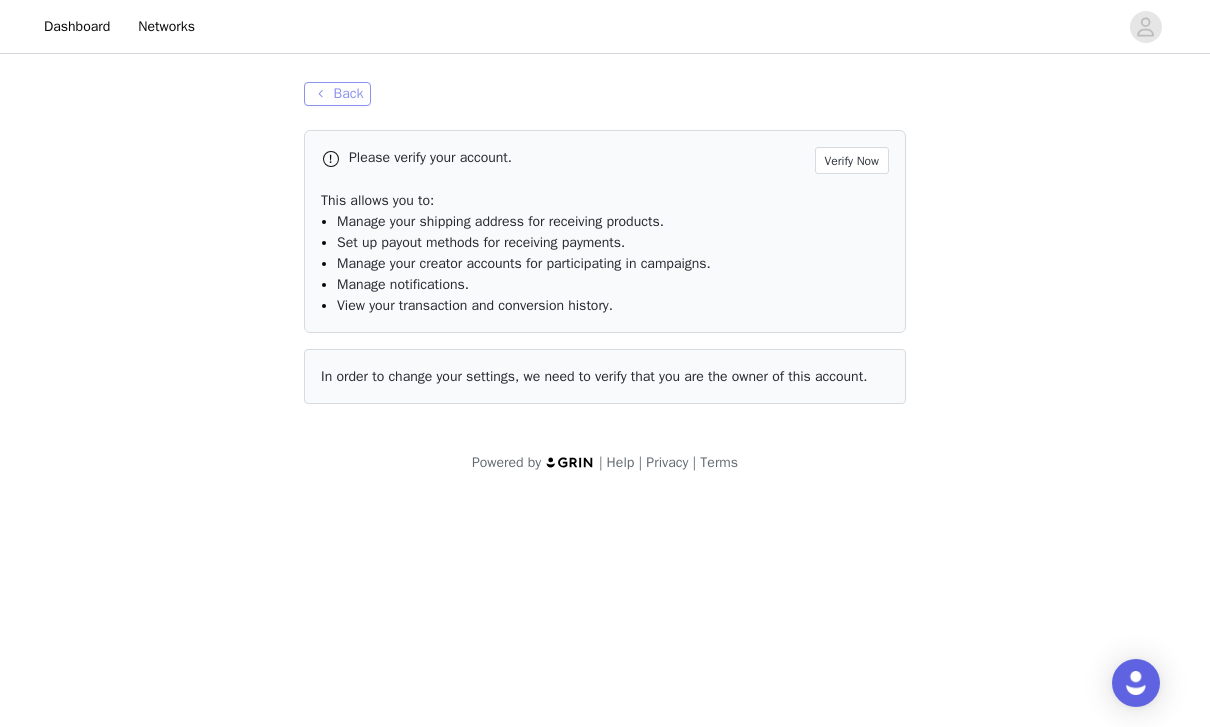 click on "Back" at bounding box center (337, 94) 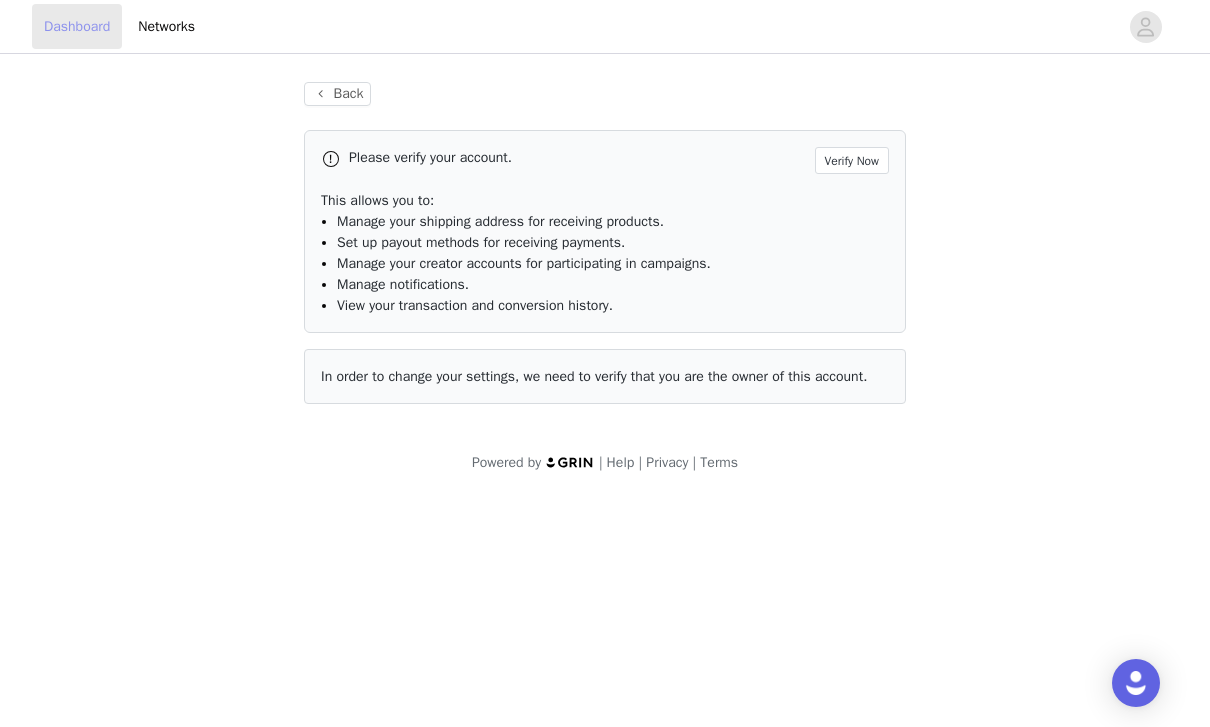click on "Dashboard" at bounding box center (77, 26) 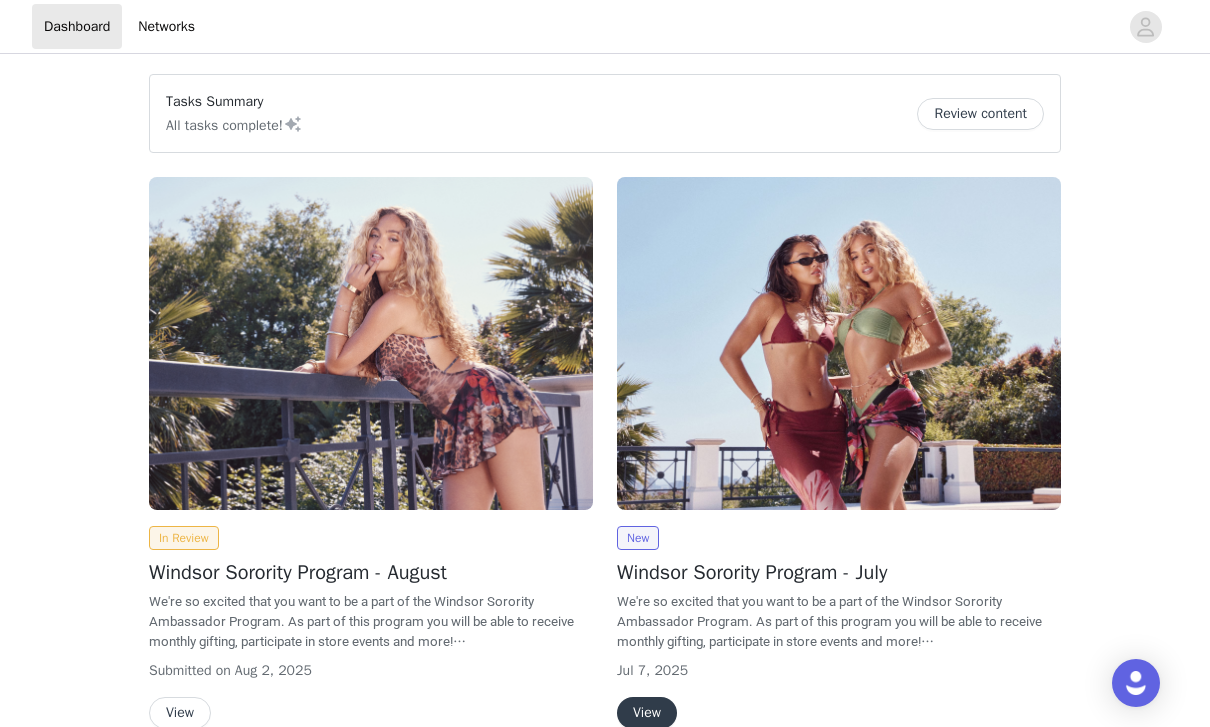 click on "Review content" at bounding box center (980, 114) 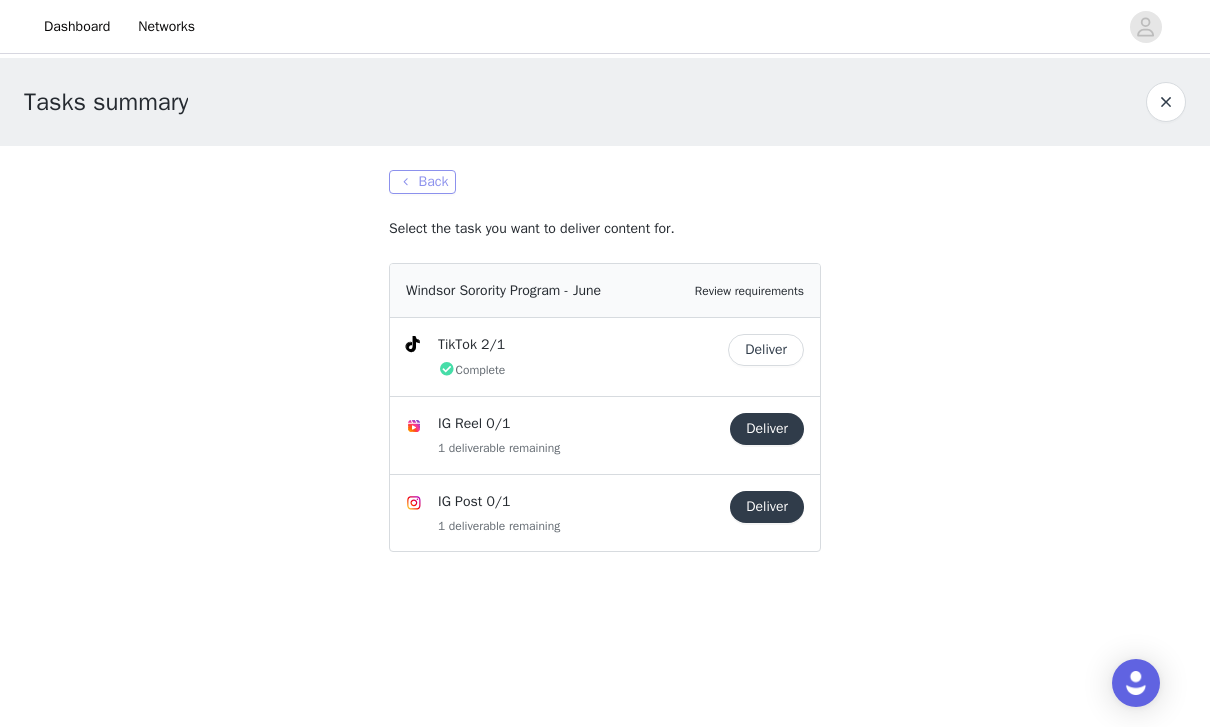 click on "Back" at bounding box center [422, 182] 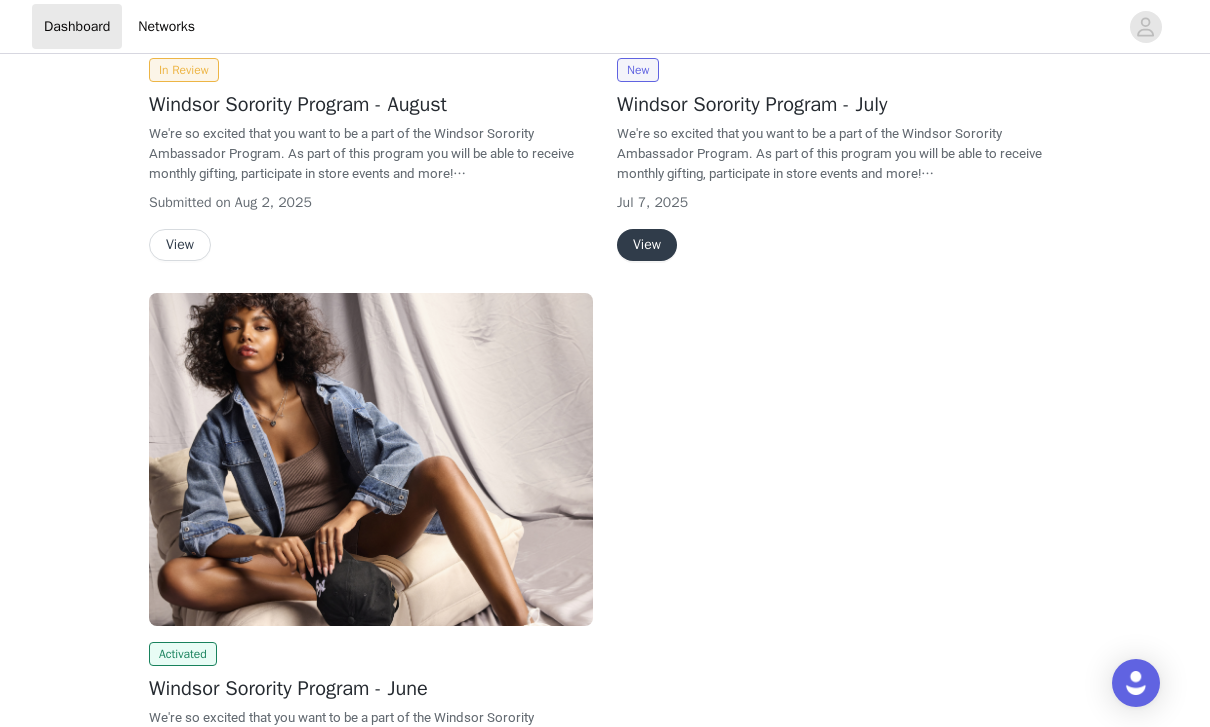 scroll, scrollTop: 0, scrollLeft: 0, axis: both 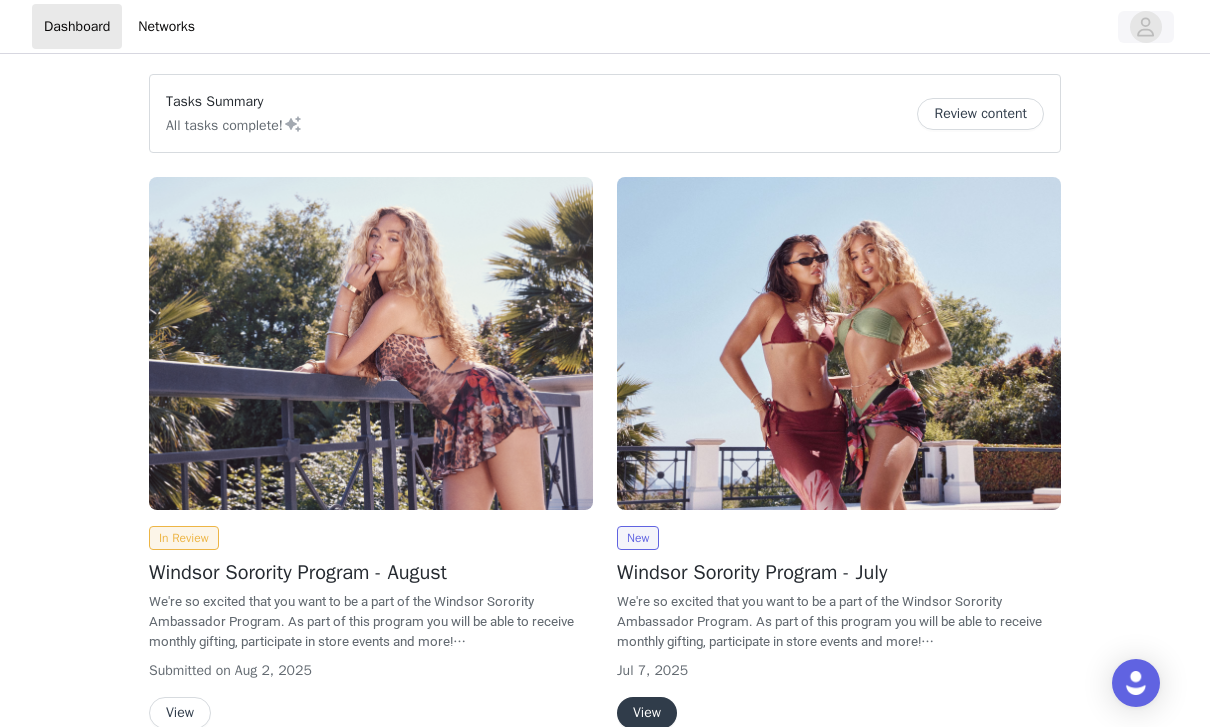 click 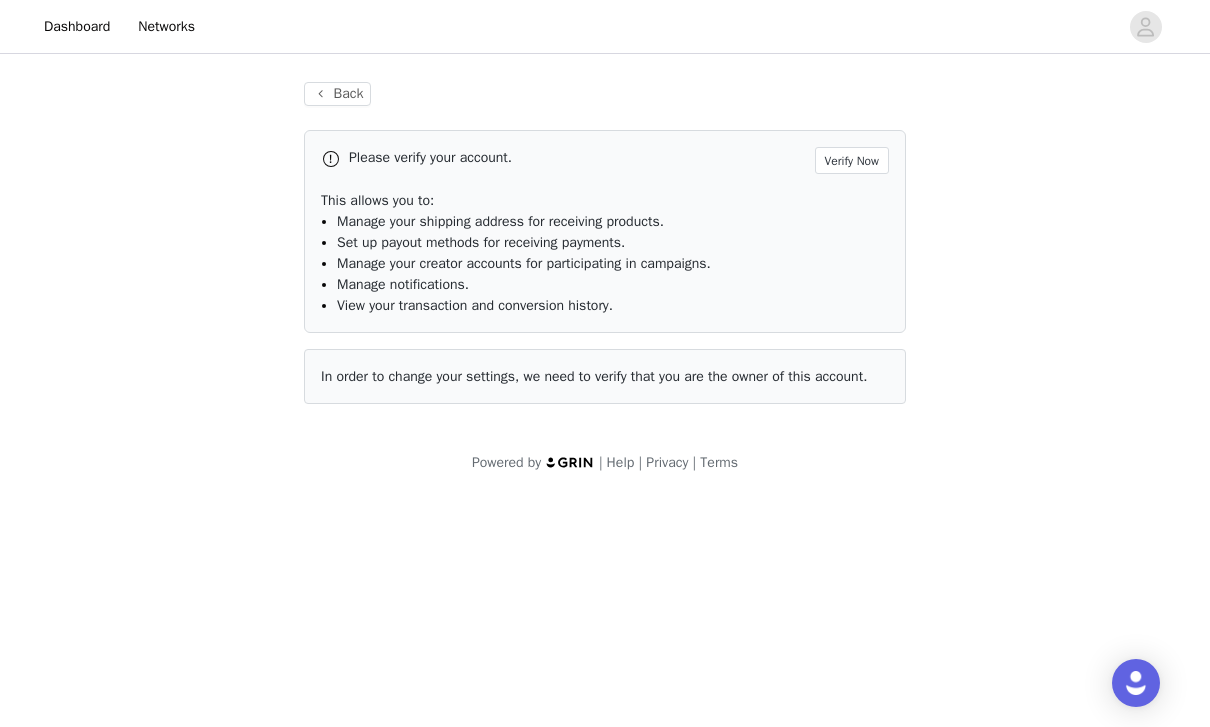 click on "In order to change your settings, we need to verify that you are the owner of this account." at bounding box center [594, 376] 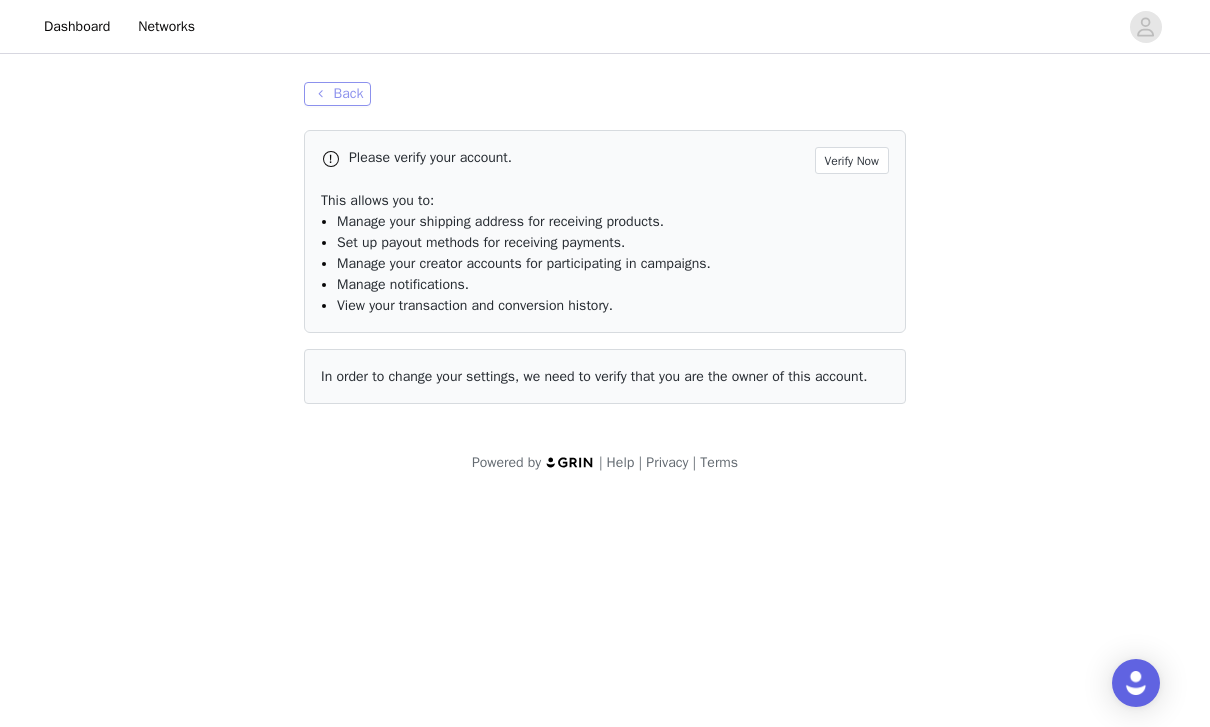 click on "Back" at bounding box center [337, 94] 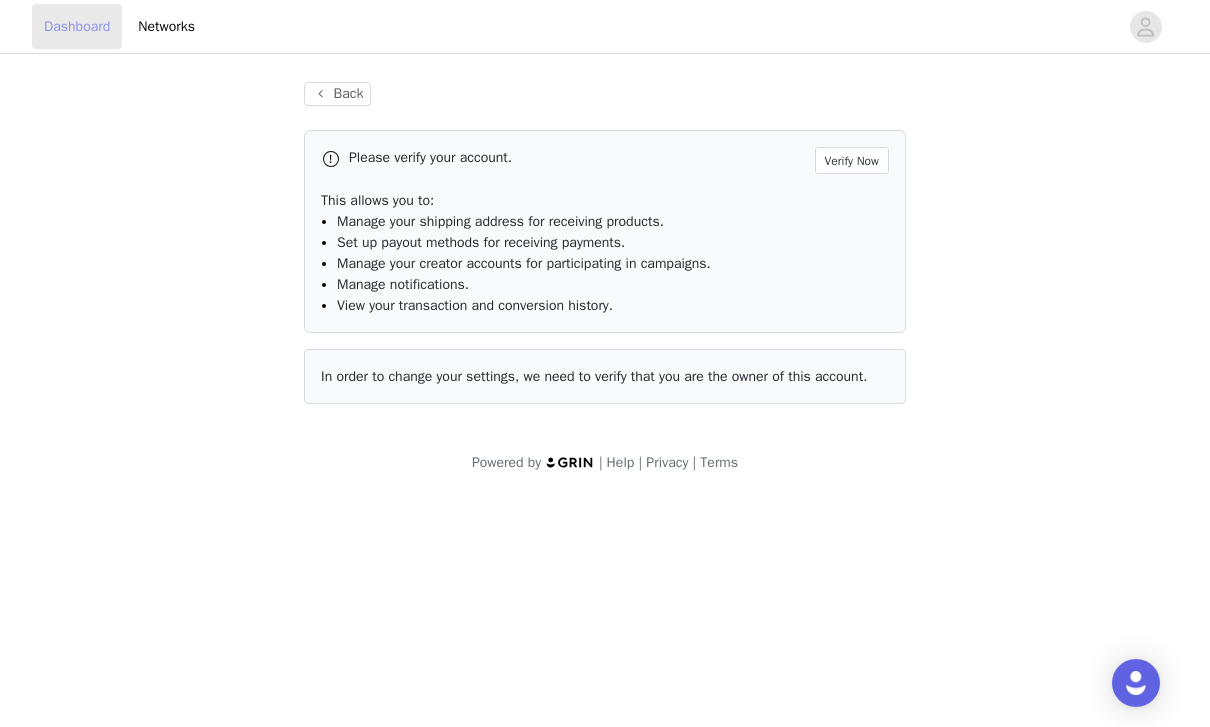 click on "Dashboard" at bounding box center [77, 26] 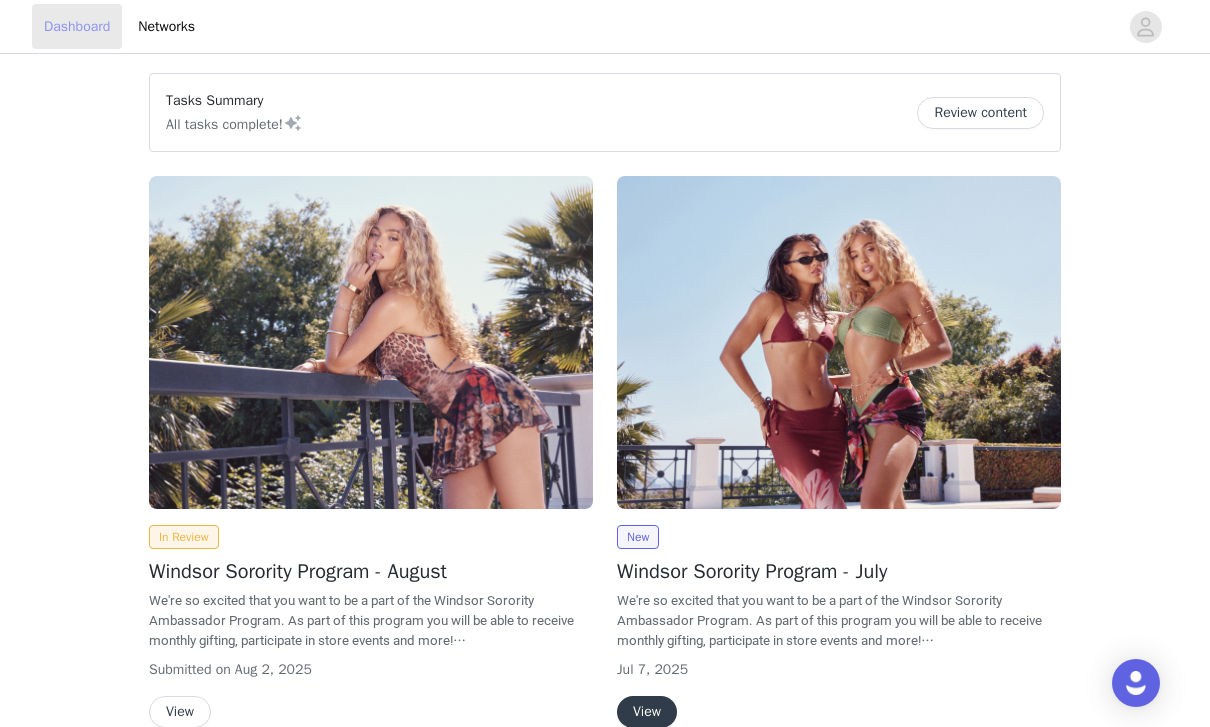 scroll, scrollTop: 95, scrollLeft: 0, axis: vertical 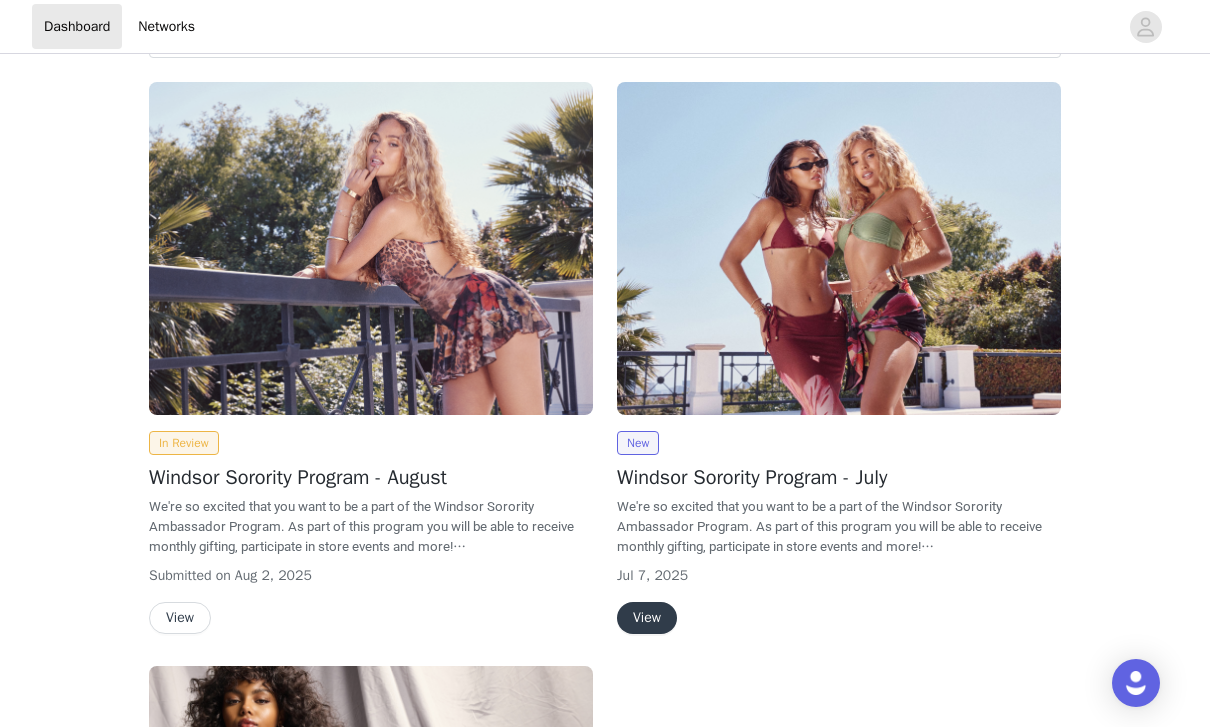 click on "In Review    Windsor Sorority Program - [MONTH]   We're so excited that you want to be a part of the Windsor Sorority Ambassador Program. As part of this program you will be able to receive monthly gifting, participate in store events and more!
Please review the proposal due date and posting deadline for this month. There will be no exception to these dates!
Make sure to review the posting requirements and other instructions in the monthly gifting email that was sent to you.
Please reach out to your Windsor rep with any questions -  [REDACTED EMAIL]
Tag @windsorstore
Use #windsorambassador #ad
Content that uses music must use sounds that are for commercial use and royalty free. Copyrighted music use is NOT acceptable and will lead to immediate termination from our program.   Submitted on   Aug 2, [YEAR]       View" at bounding box center [371, 532] 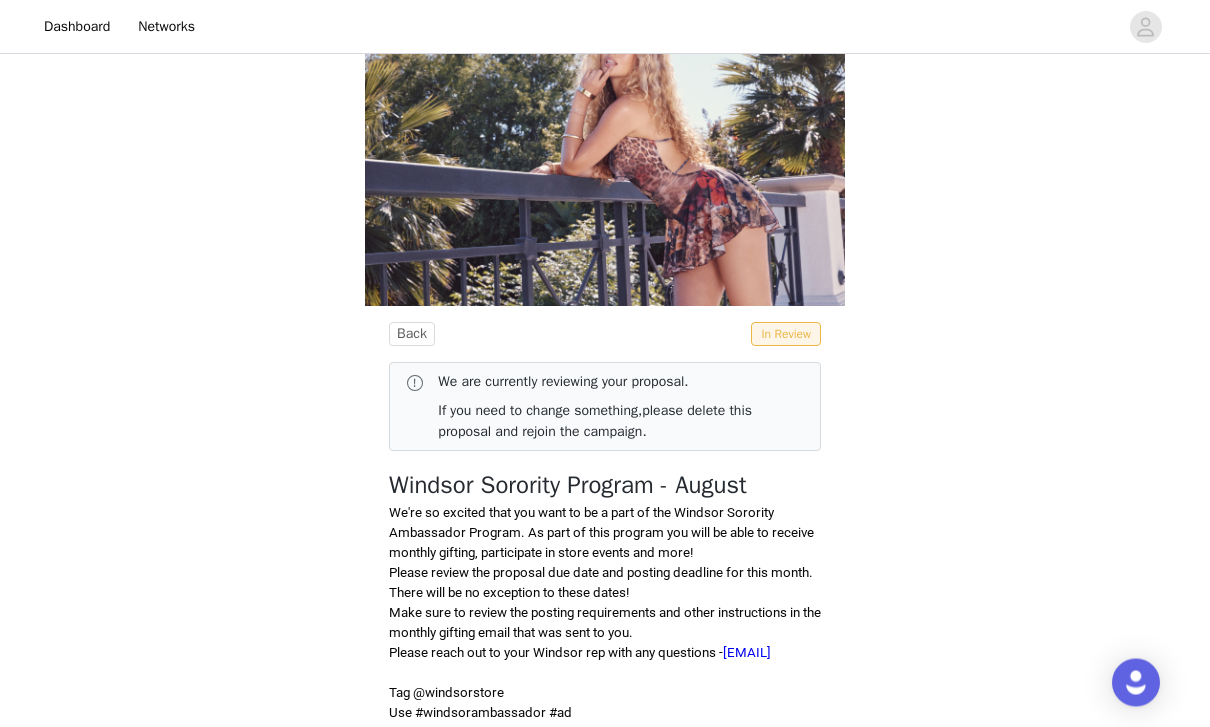 scroll, scrollTop: 72, scrollLeft: 0, axis: vertical 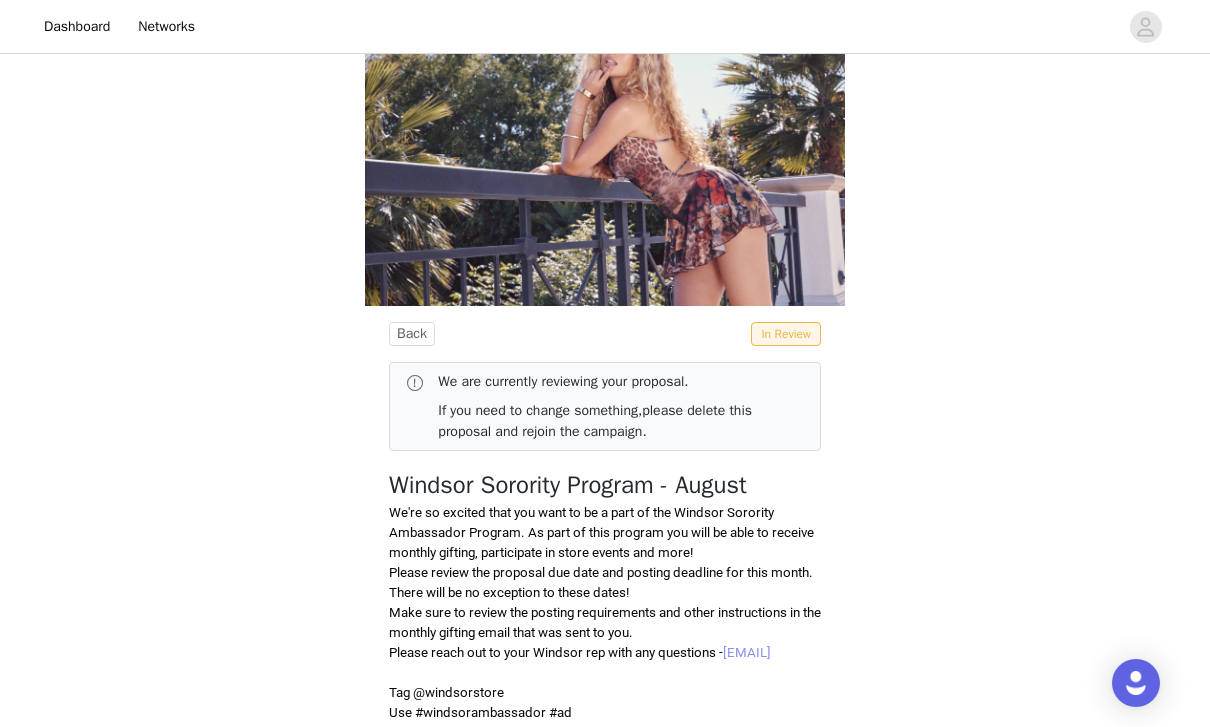 click on "[EMAIL]" at bounding box center [747, 652] 